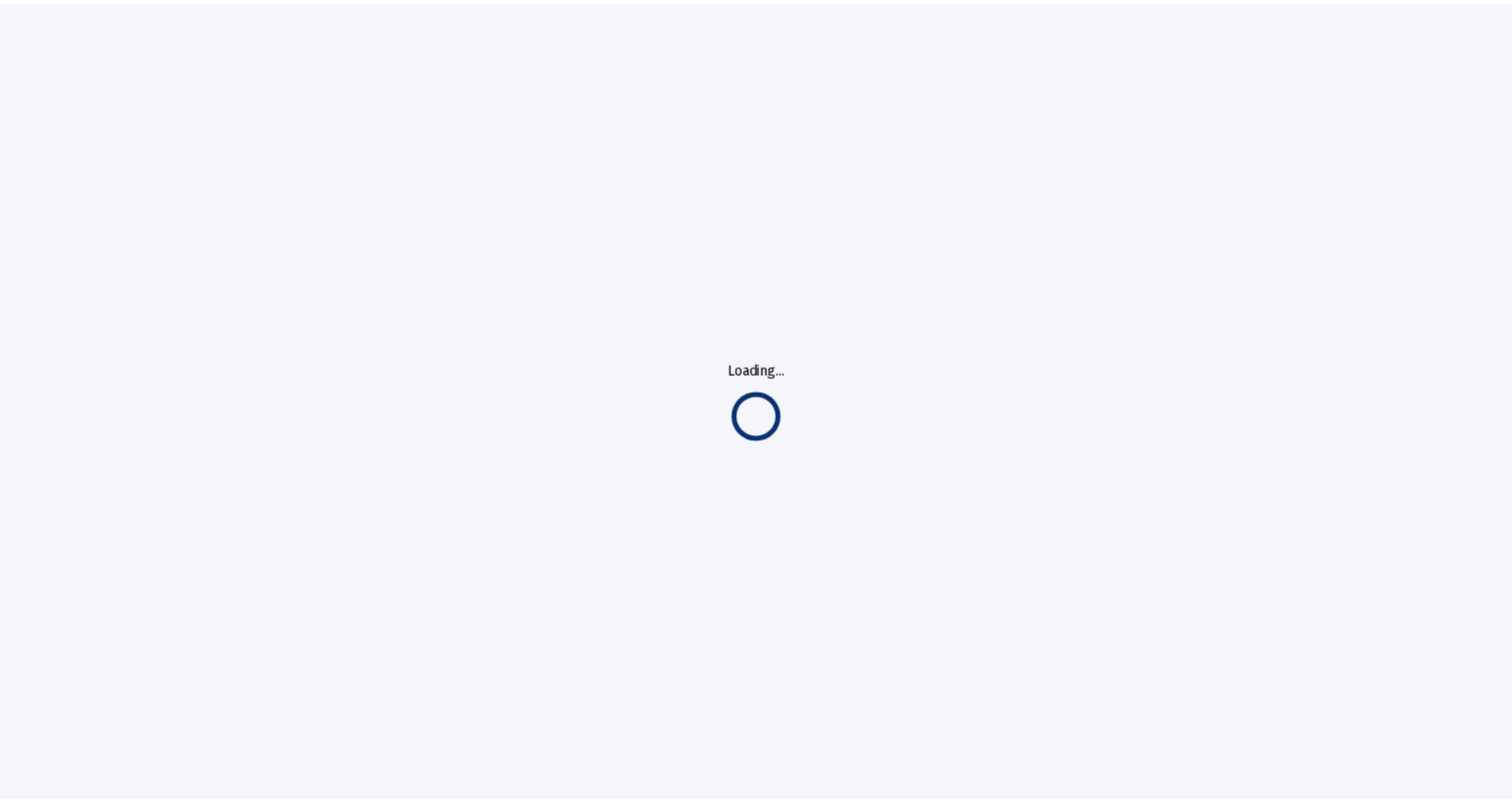 scroll, scrollTop: 0, scrollLeft: 0, axis: both 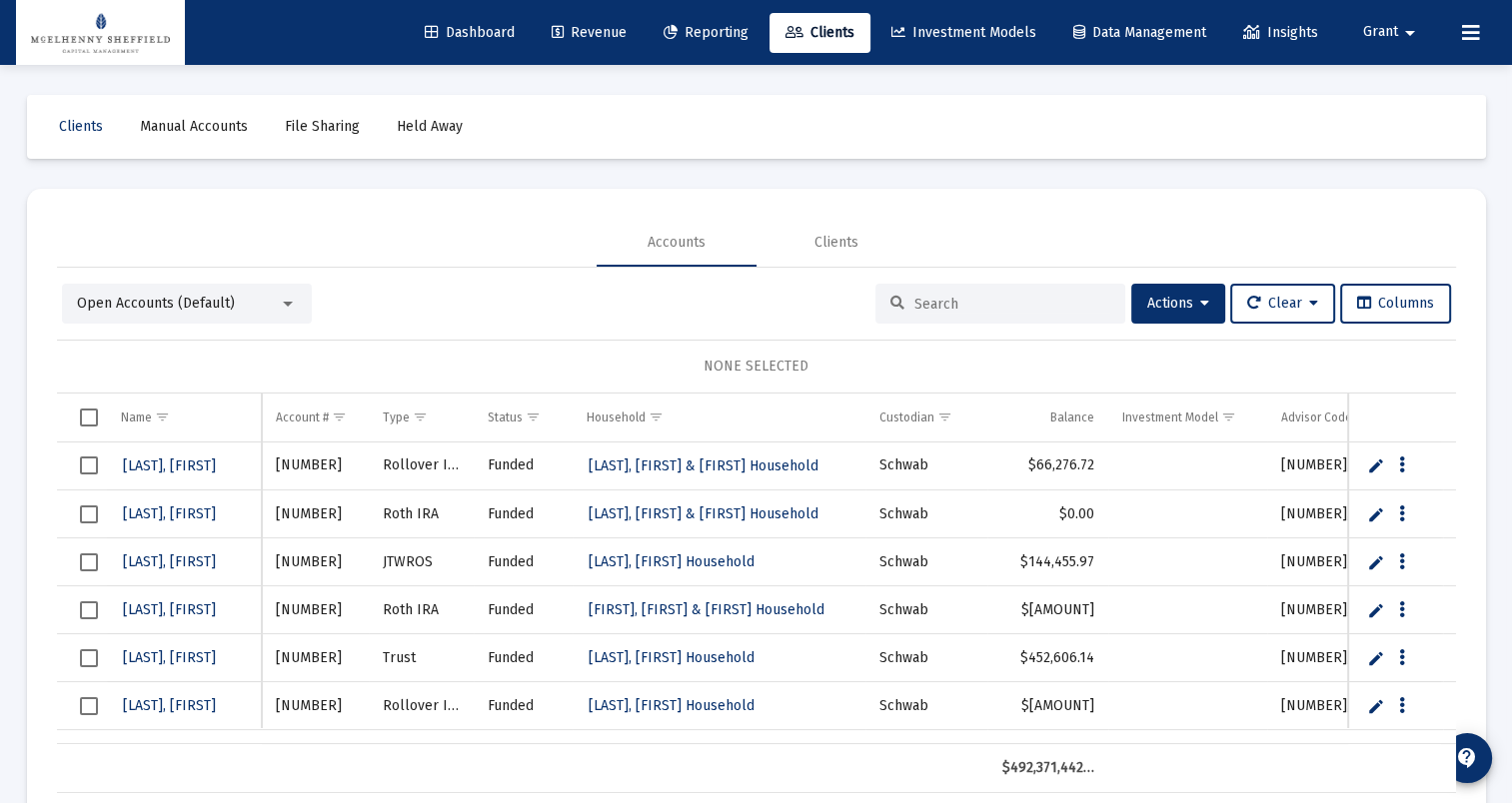 click at bounding box center [1012, 304] 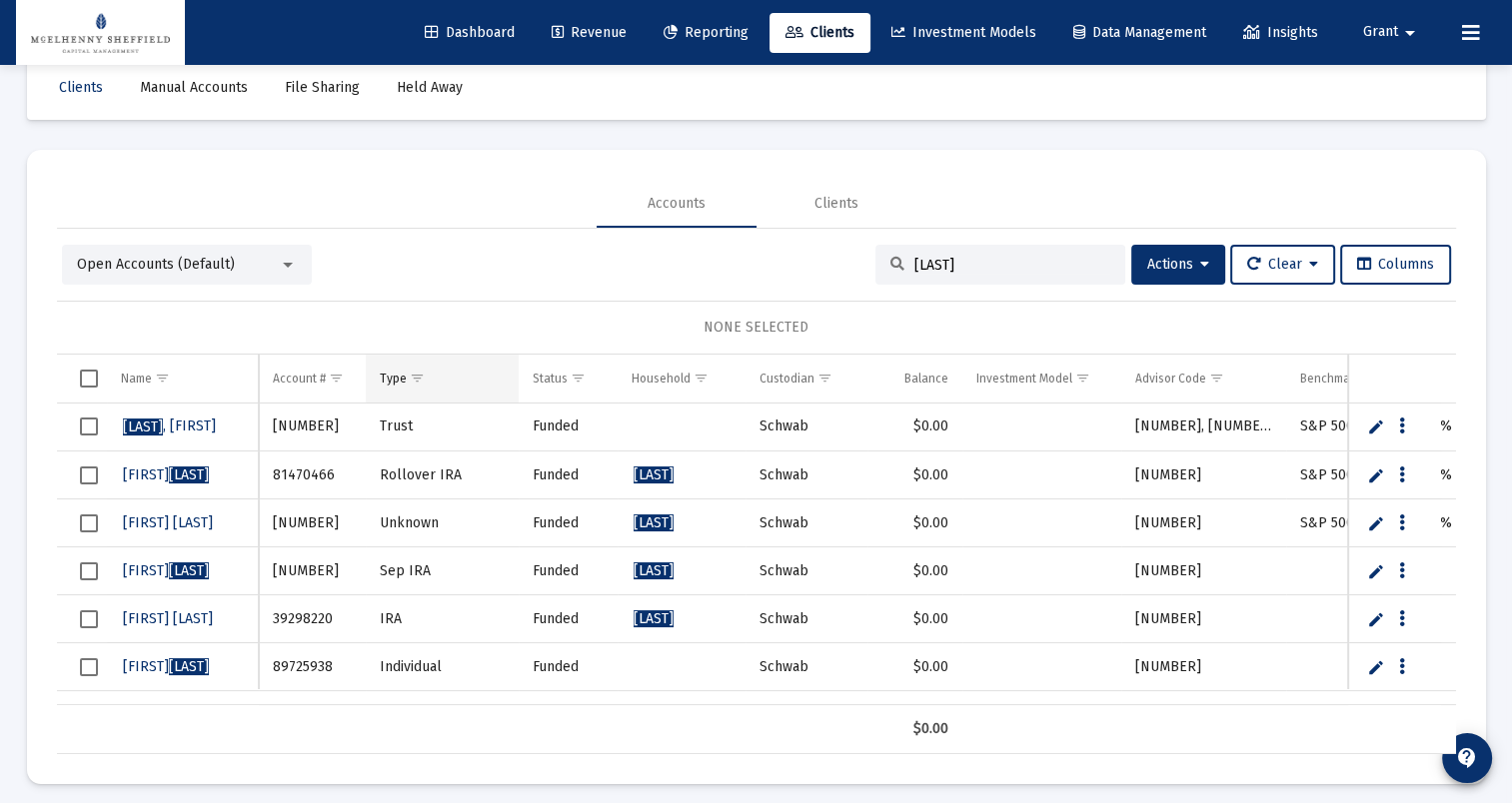 scroll, scrollTop: 49, scrollLeft: 0, axis: vertical 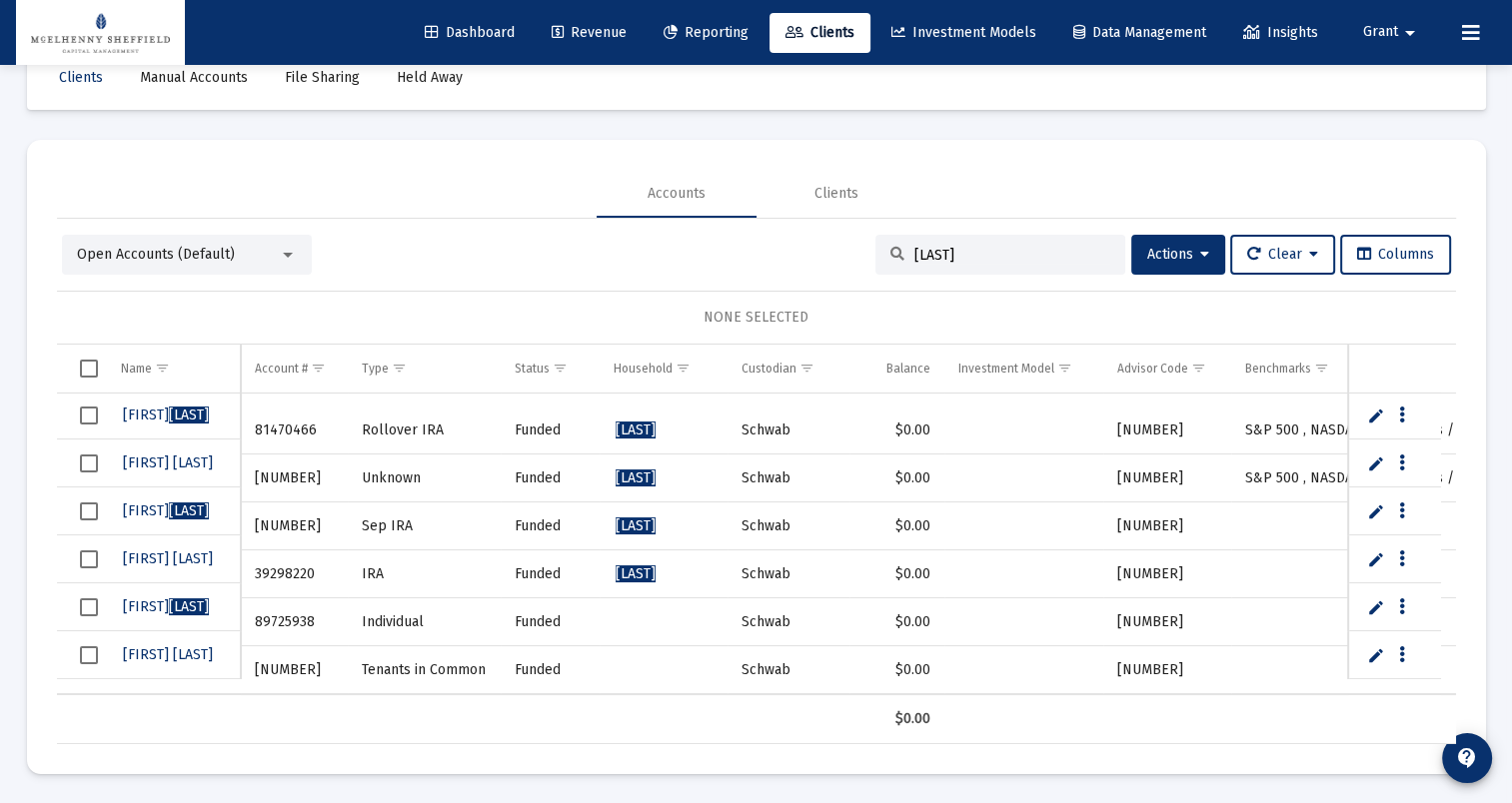 type on "[LAST]" 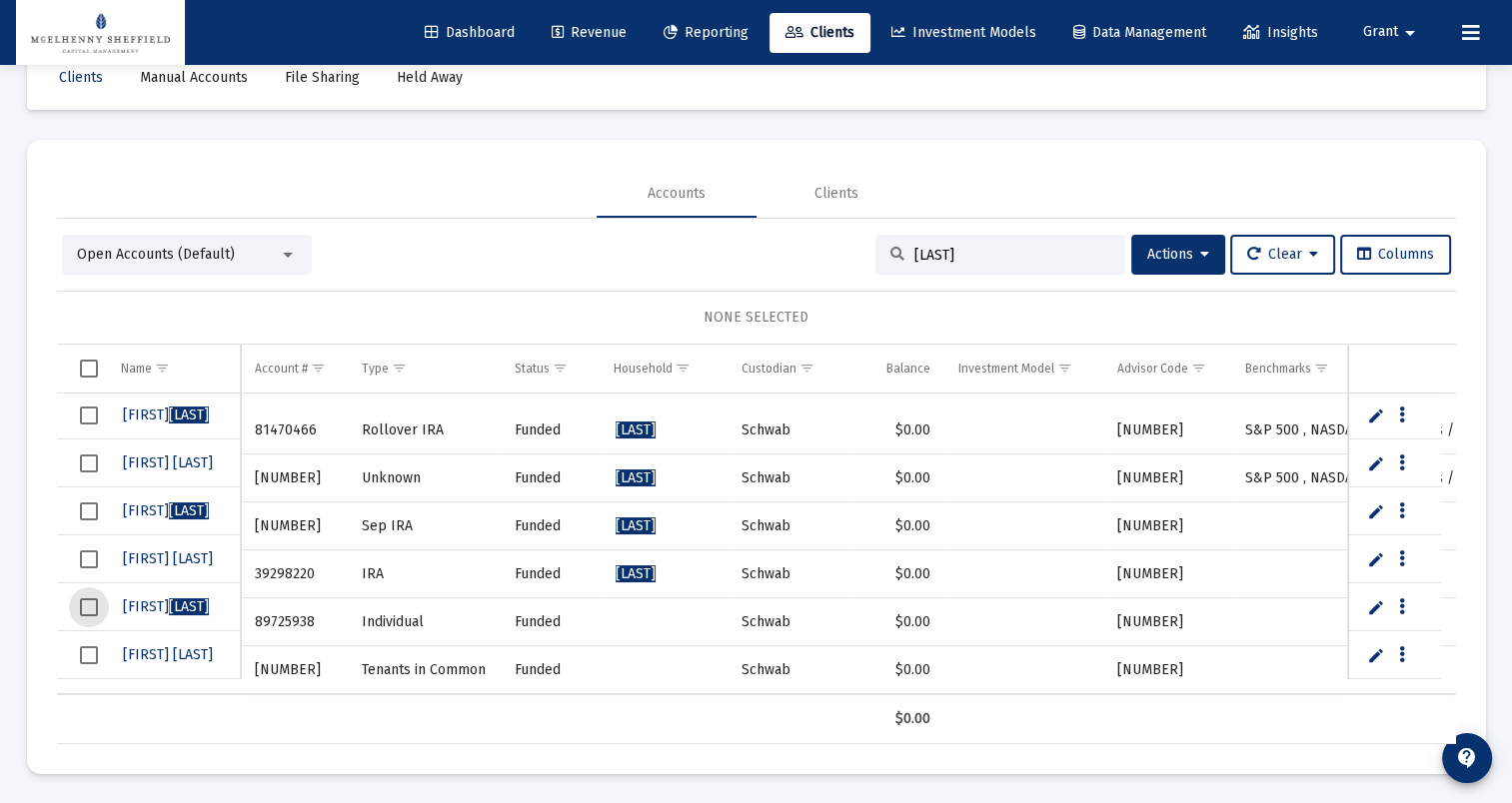 click at bounding box center (89, 607) 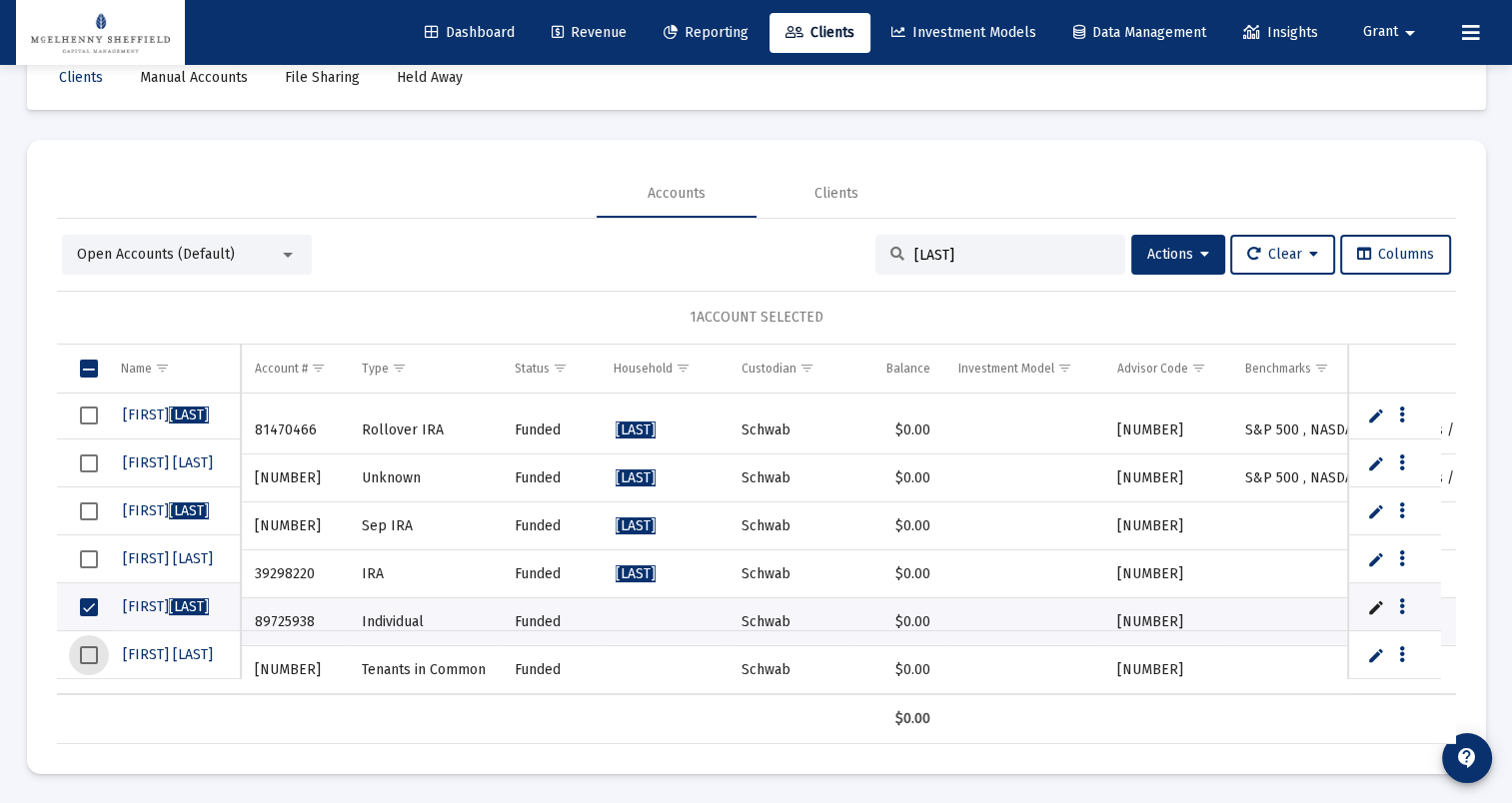 click at bounding box center [89, 655] 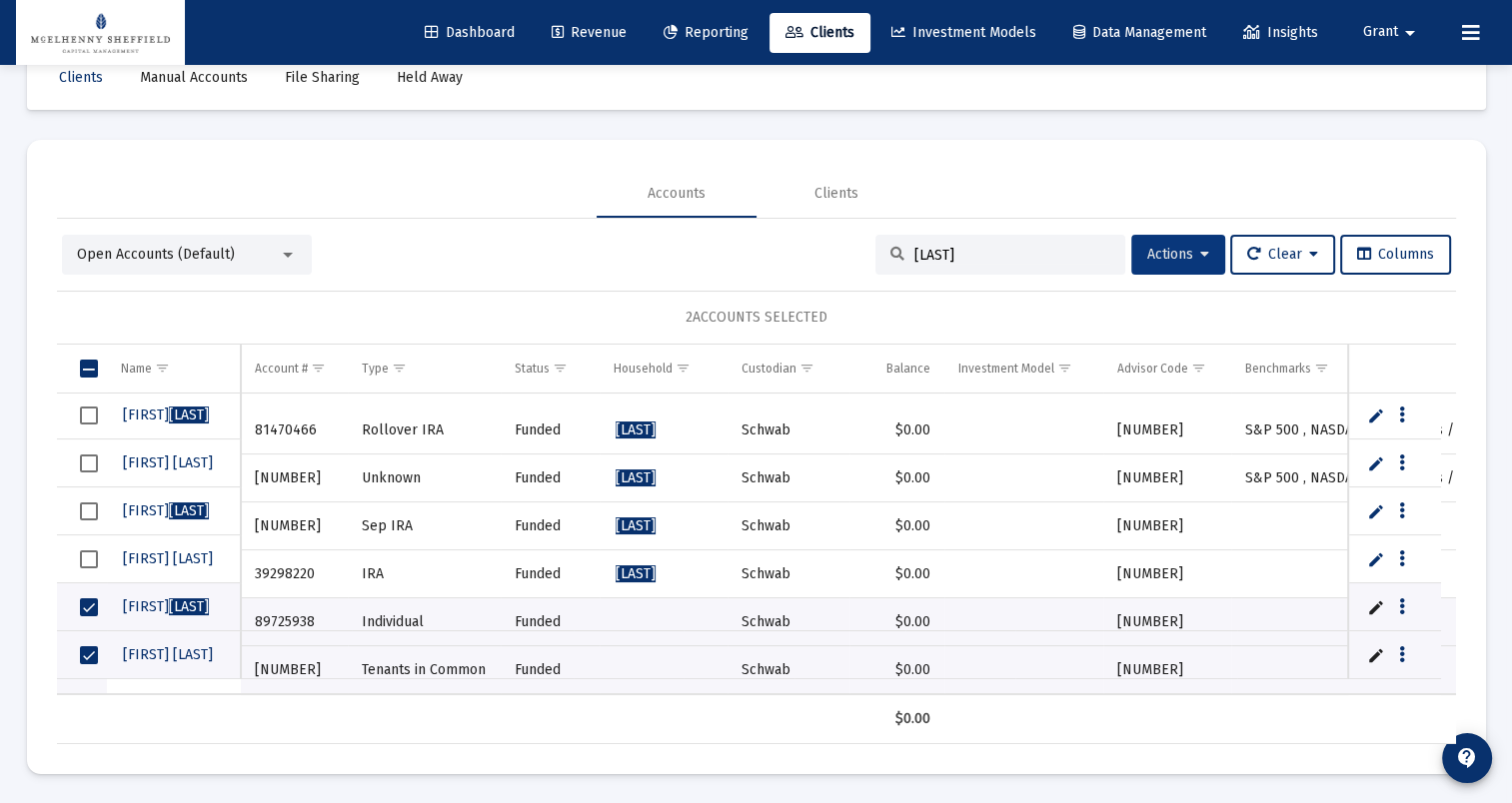 click at bounding box center [1204, 255] 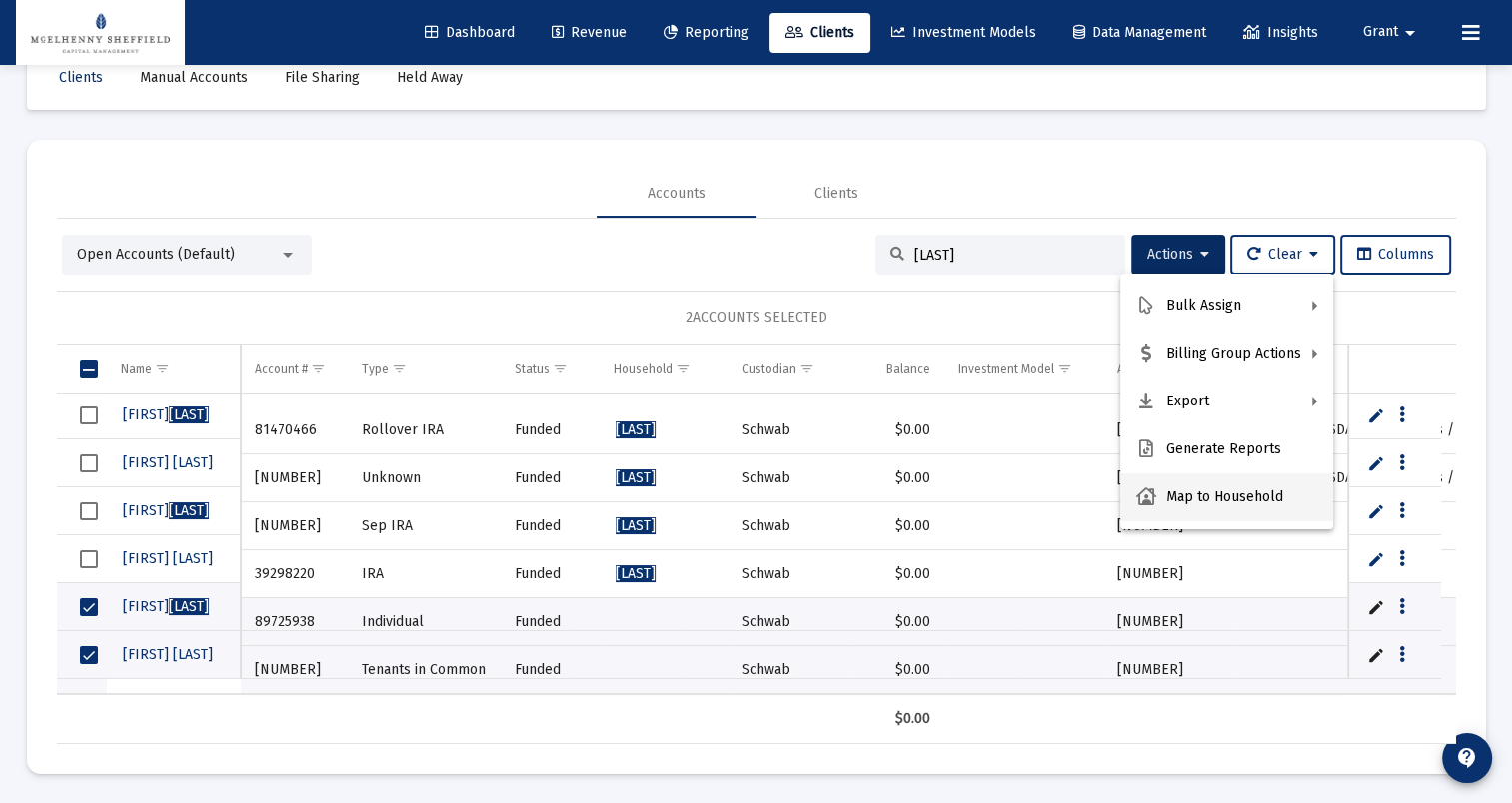 click on "Map to Household" at bounding box center [1226, 497] 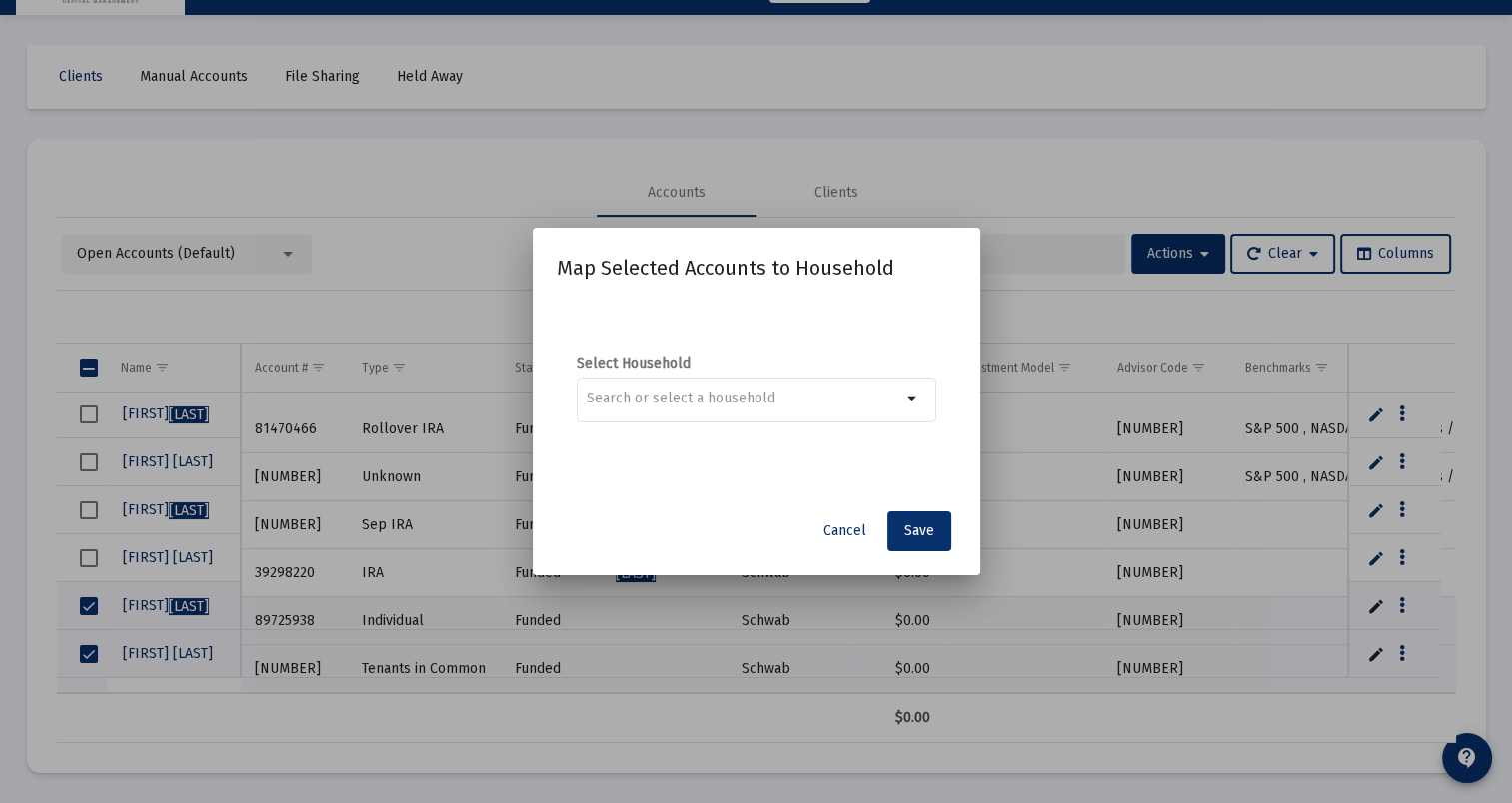 scroll, scrollTop: 0, scrollLeft: 0, axis: both 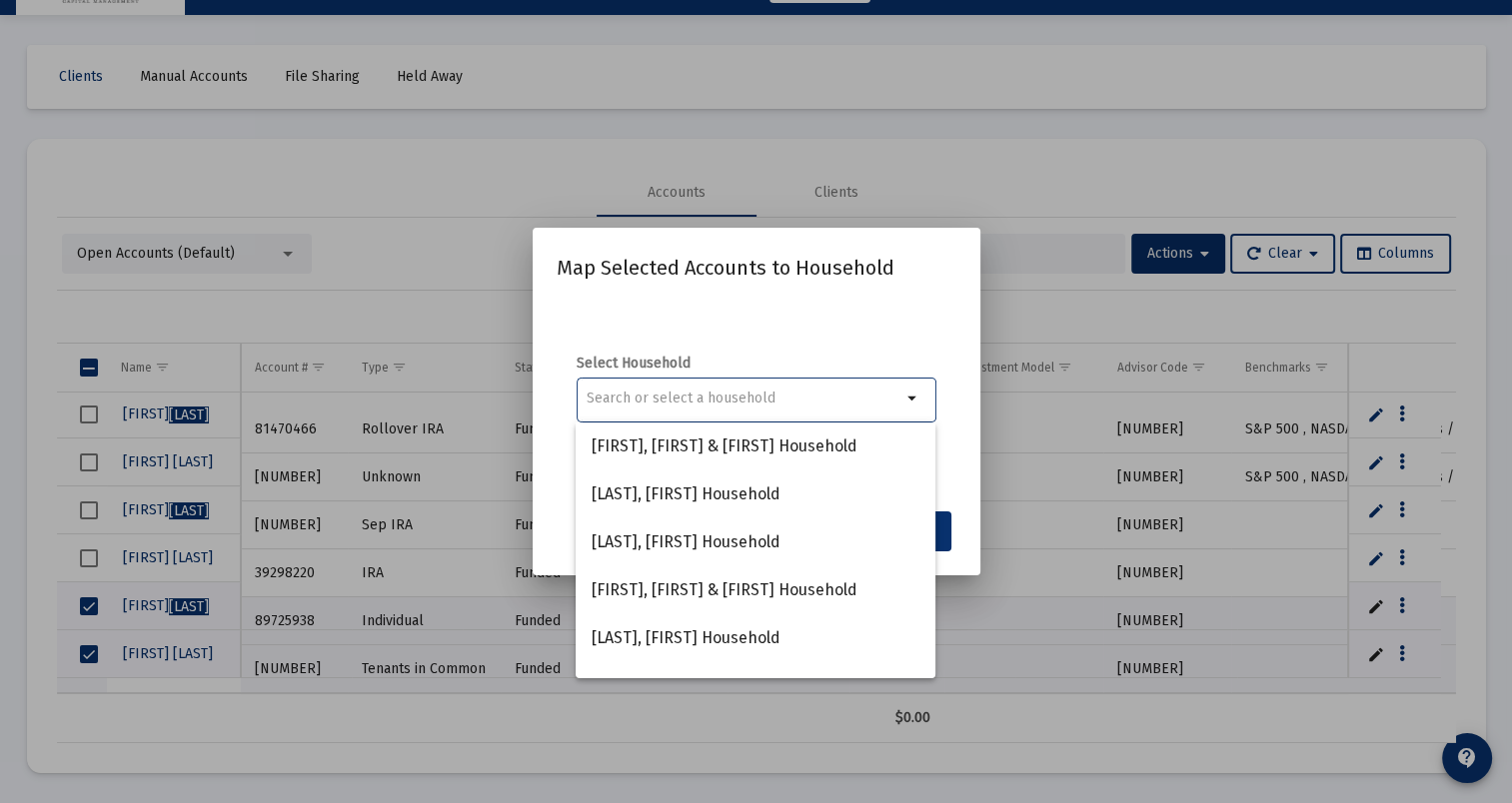 click at bounding box center (744, 399) 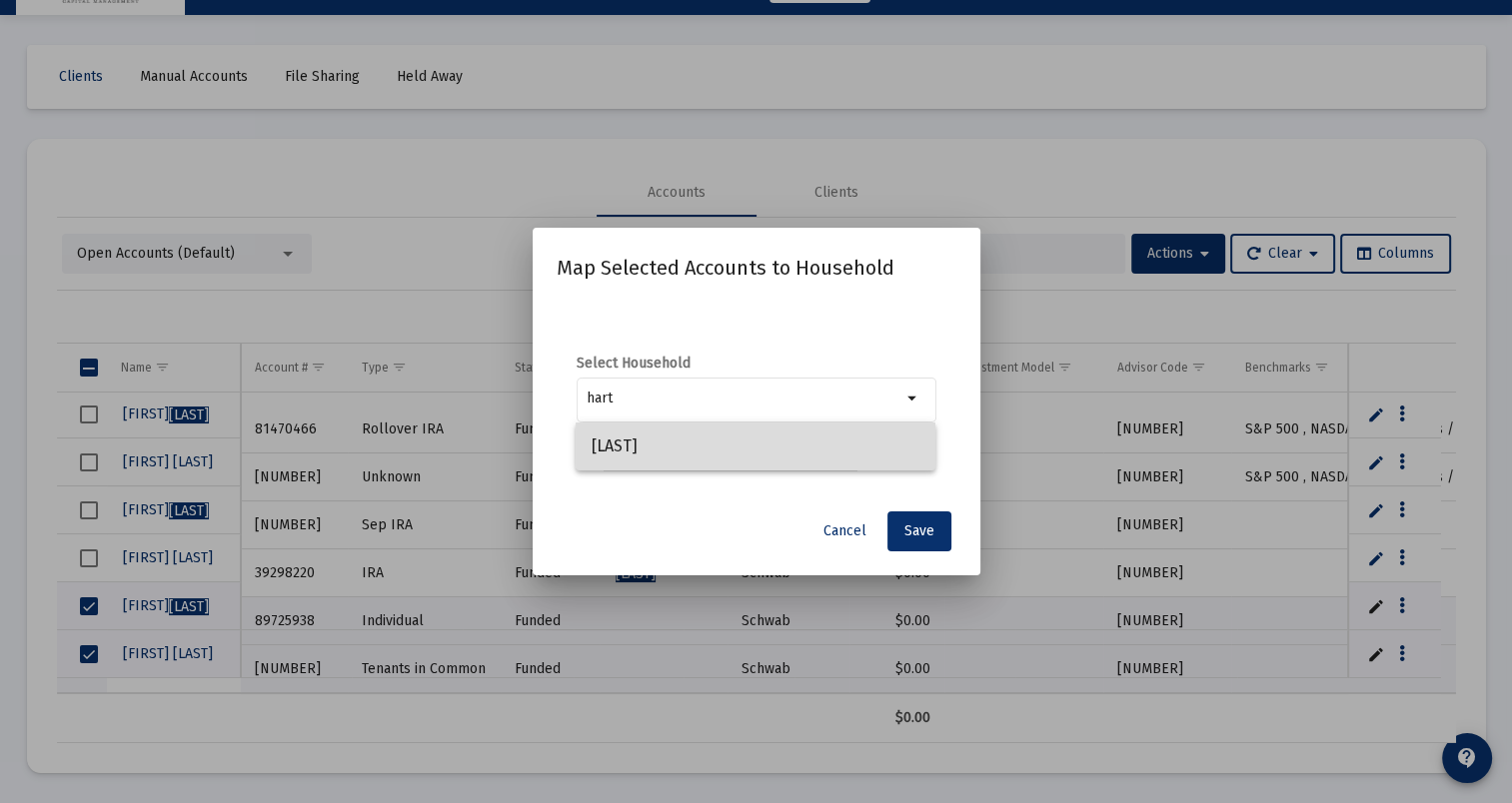 click on "[LAST]" at bounding box center (756, 446) 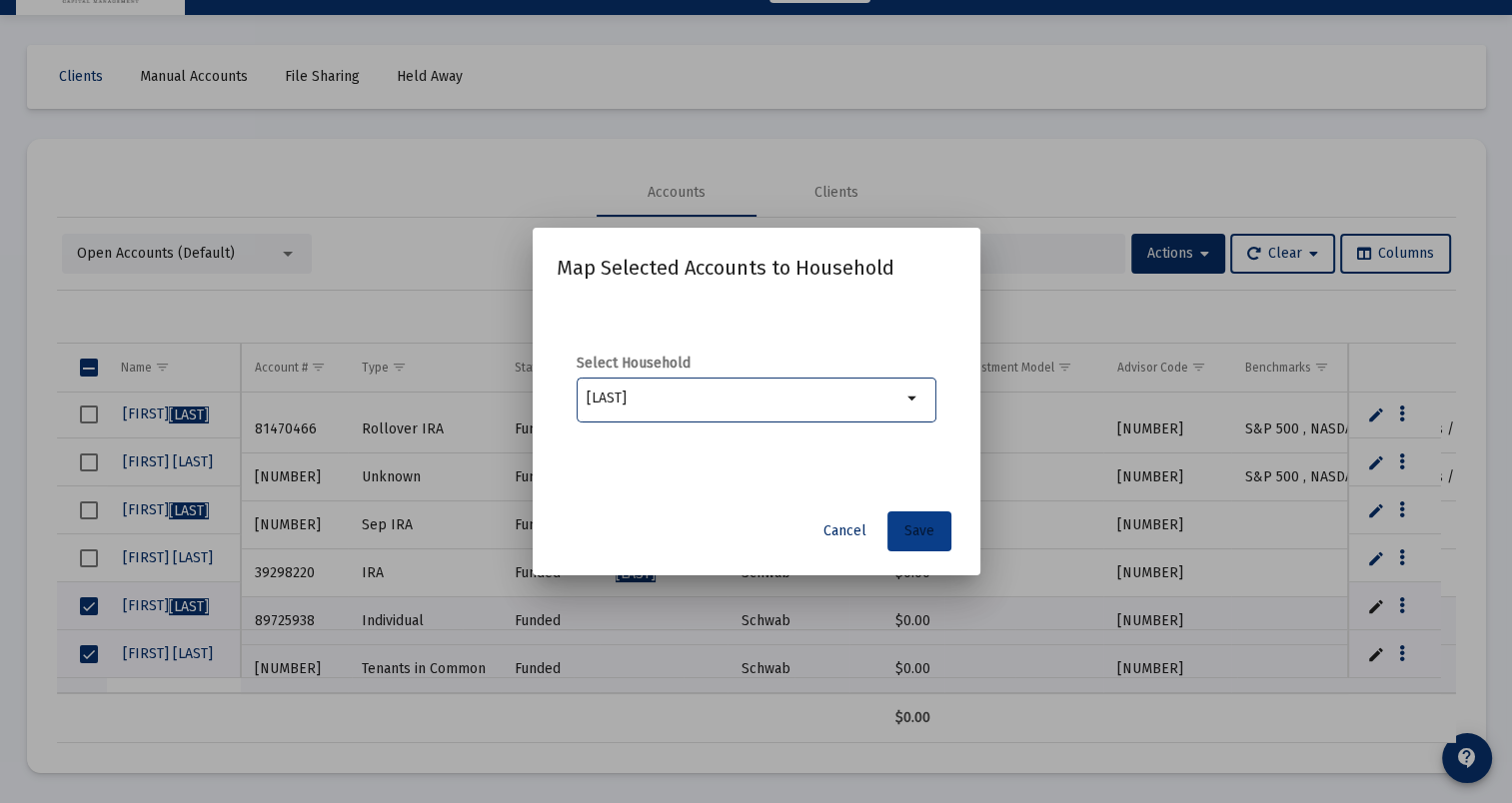 click on "Save" at bounding box center (919, 530) 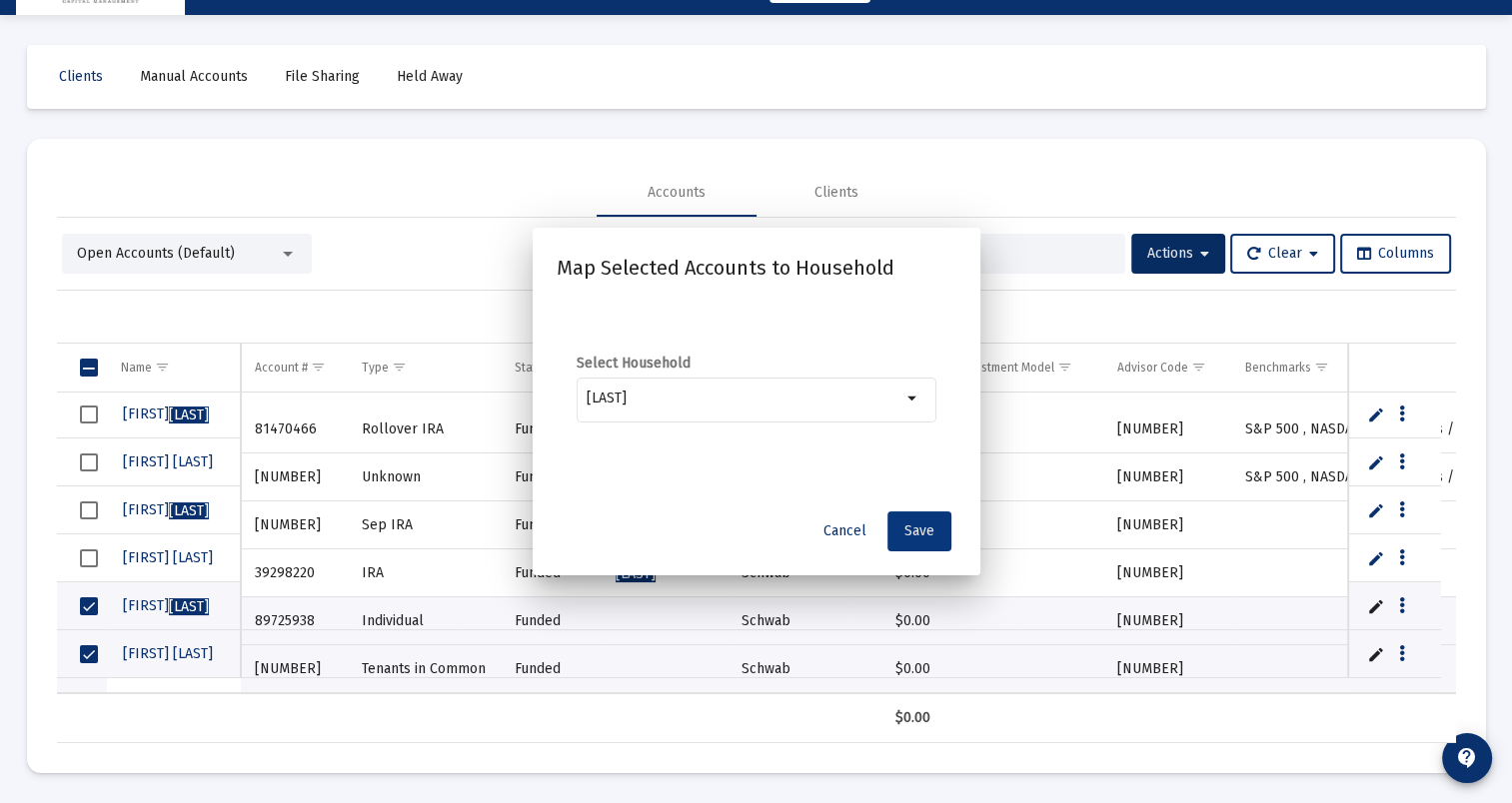 scroll, scrollTop: 49, scrollLeft: 0, axis: vertical 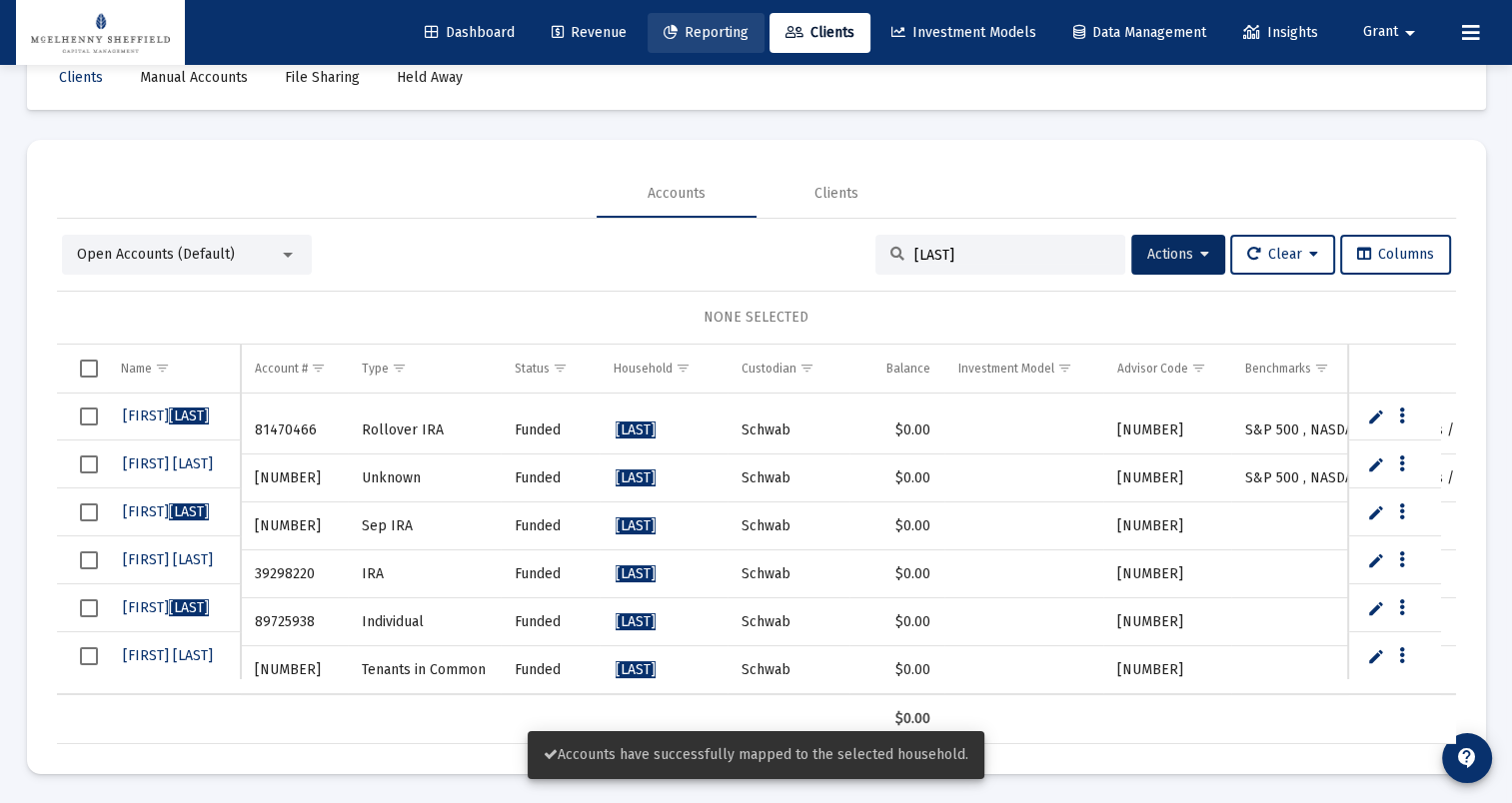 click on "Reporting" 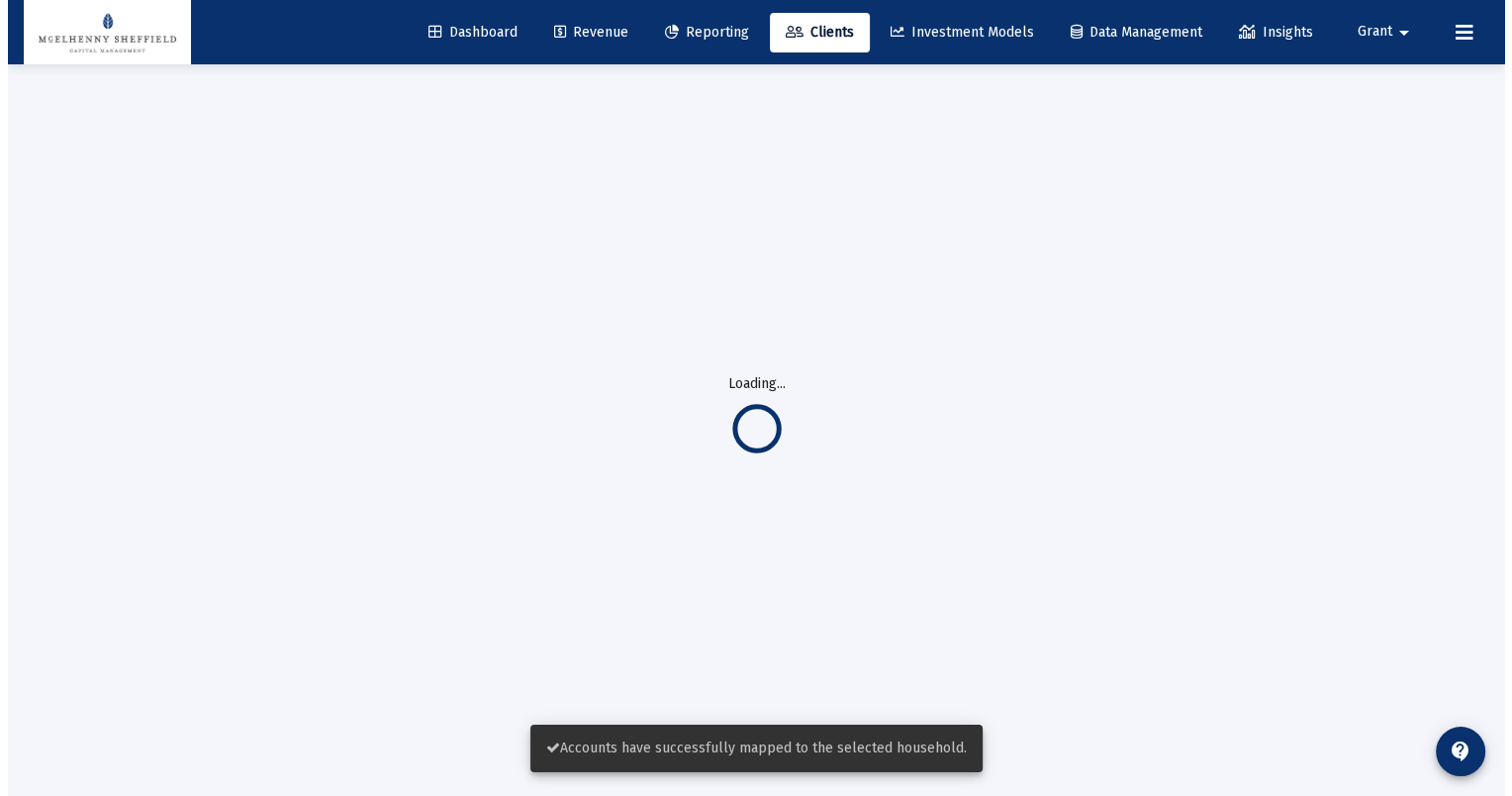 scroll, scrollTop: 0, scrollLeft: 0, axis: both 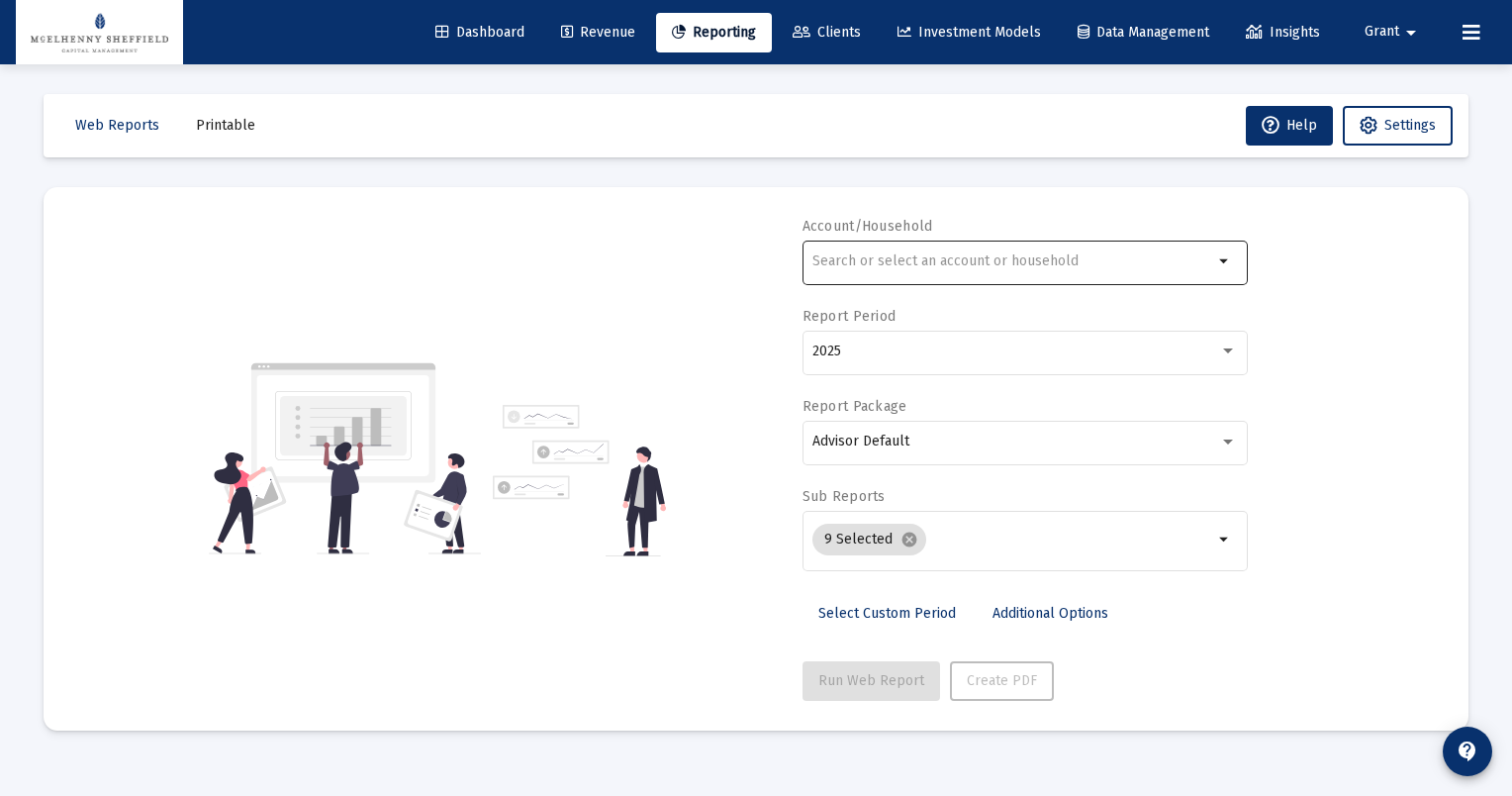 click 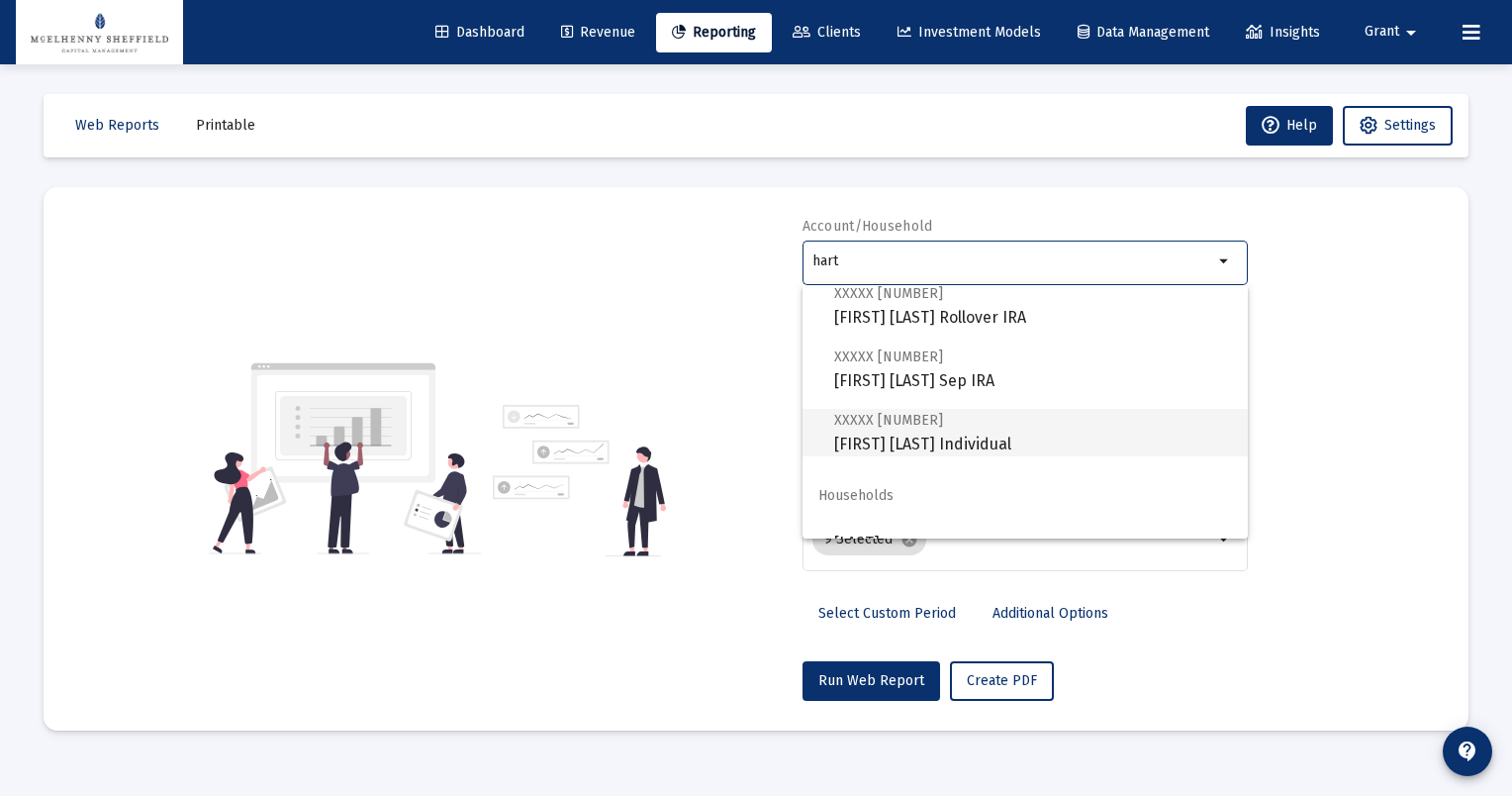 scroll, scrollTop: 143, scrollLeft: 0, axis: vertical 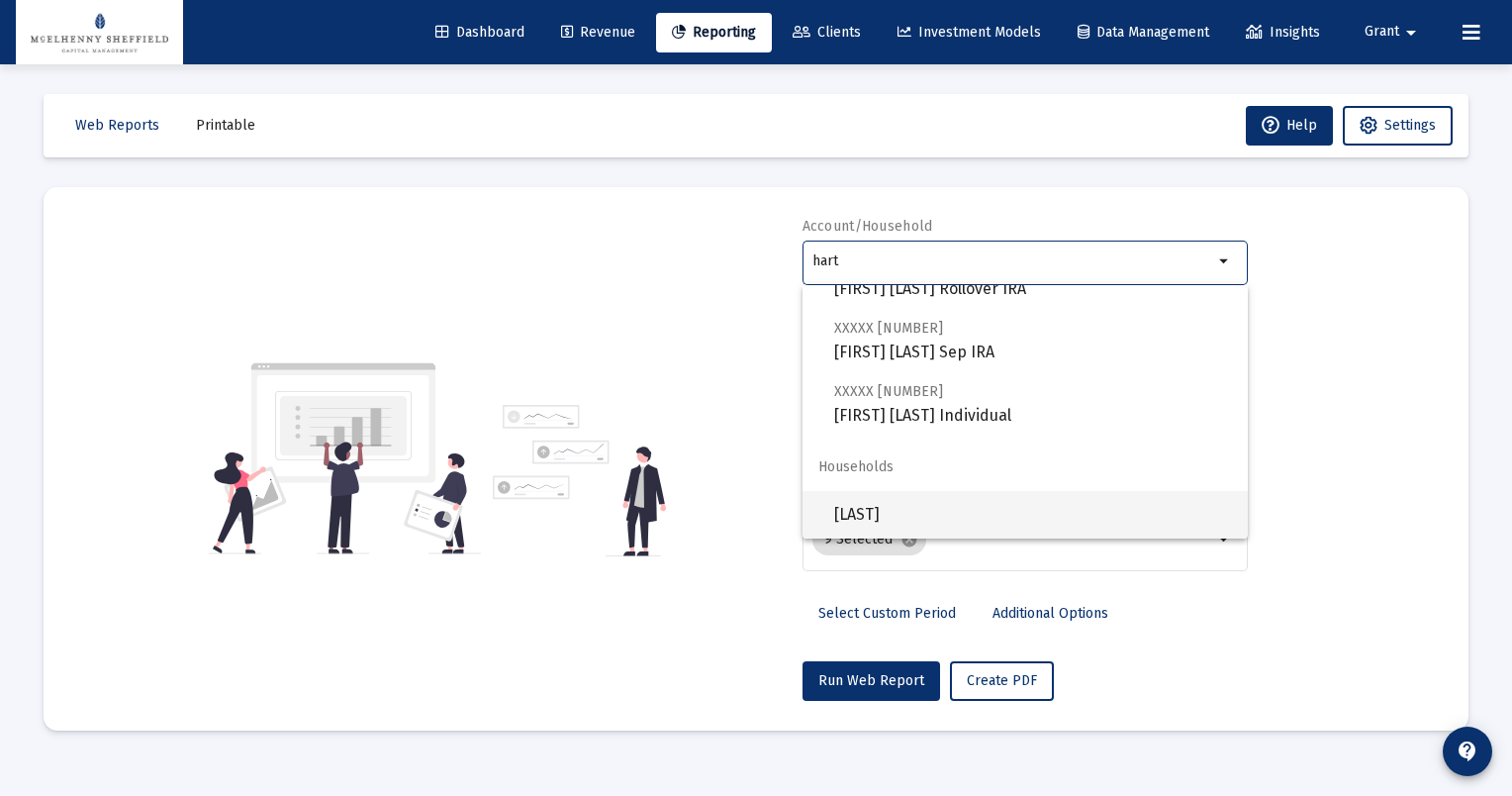 click on "[LAST]" at bounding box center [1033, 515] 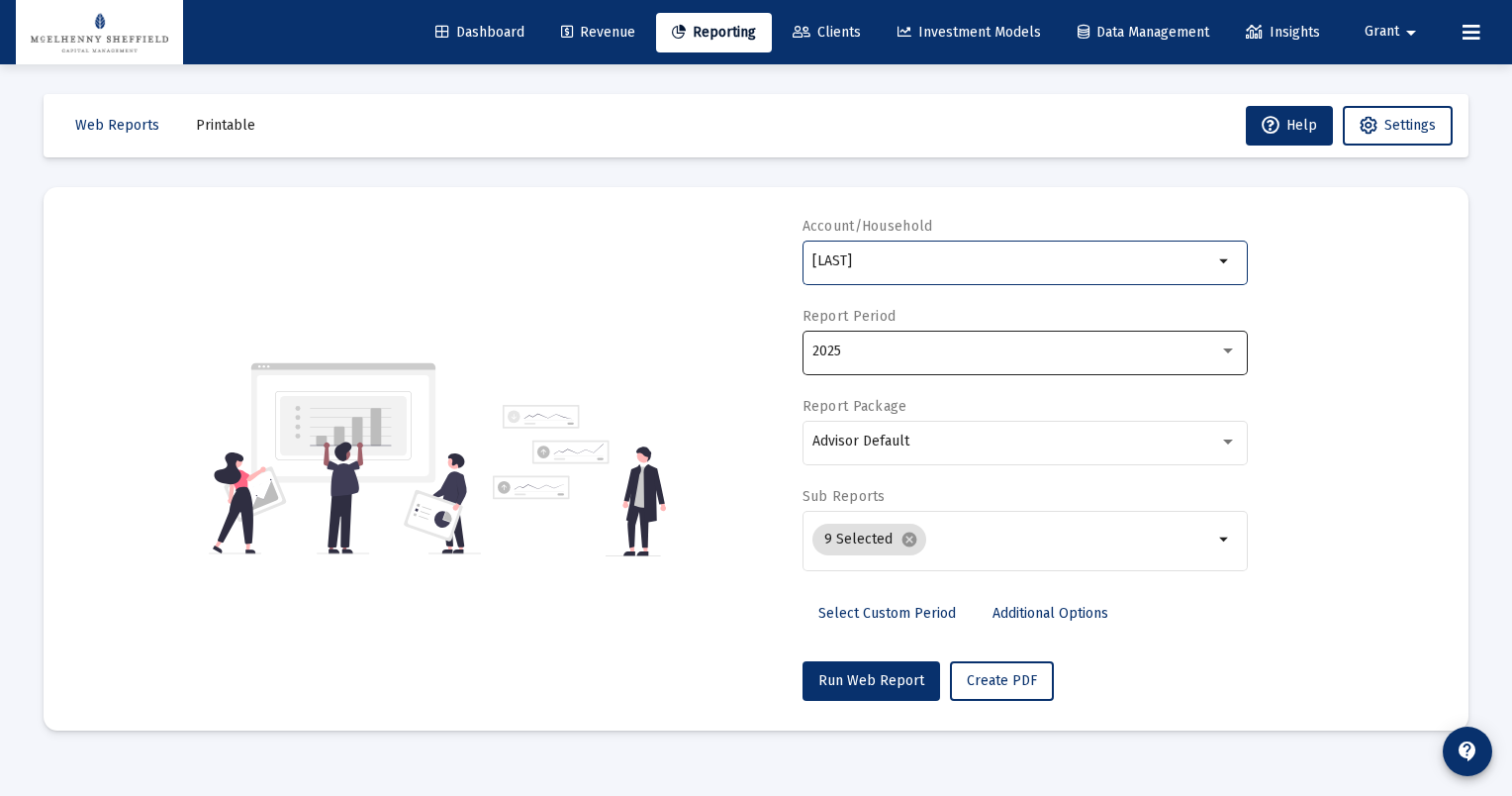 click on "2025" at bounding box center [1015, 351] 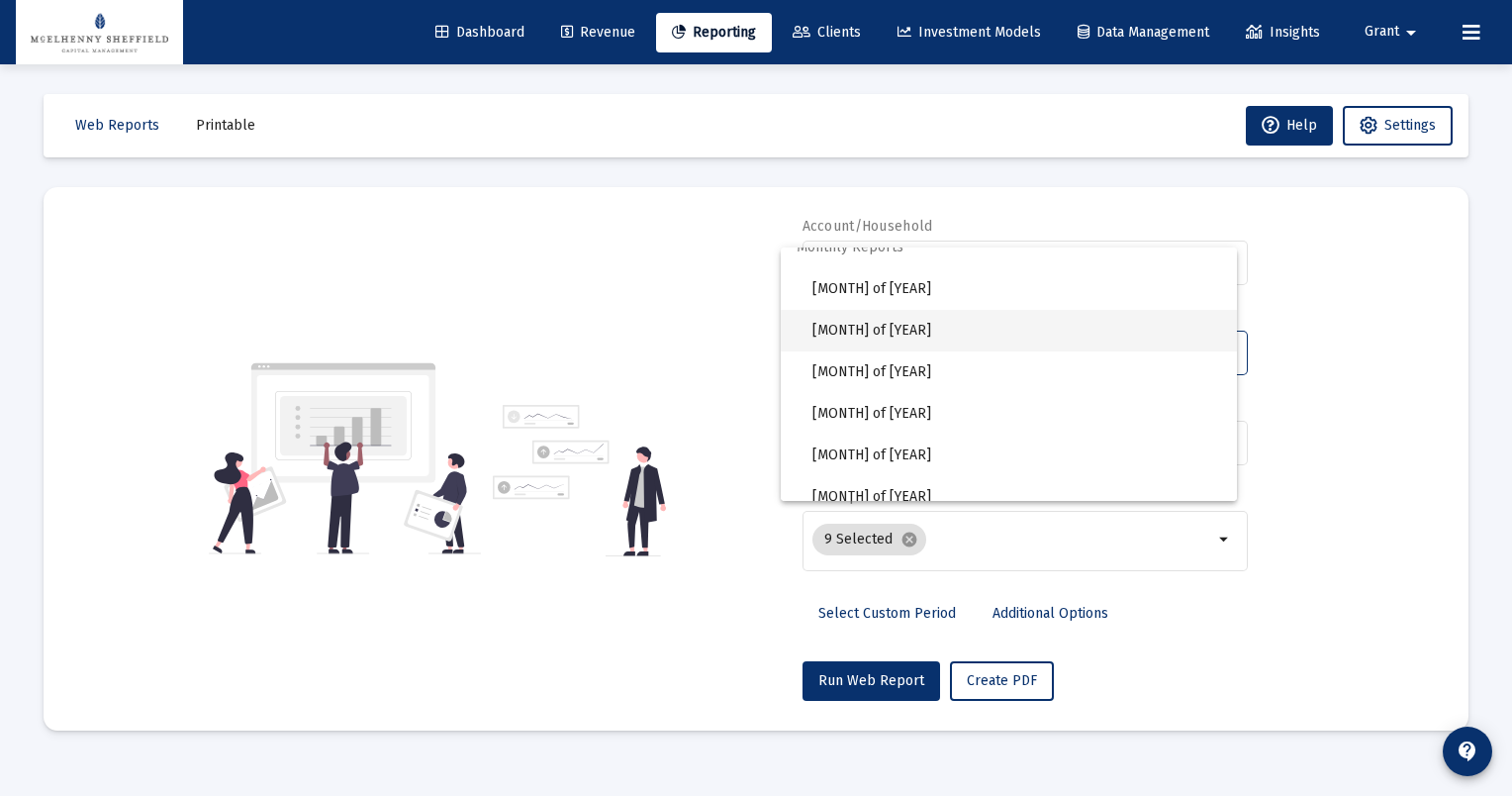 scroll, scrollTop: 396, scrollLeft: 0, axis: vertical 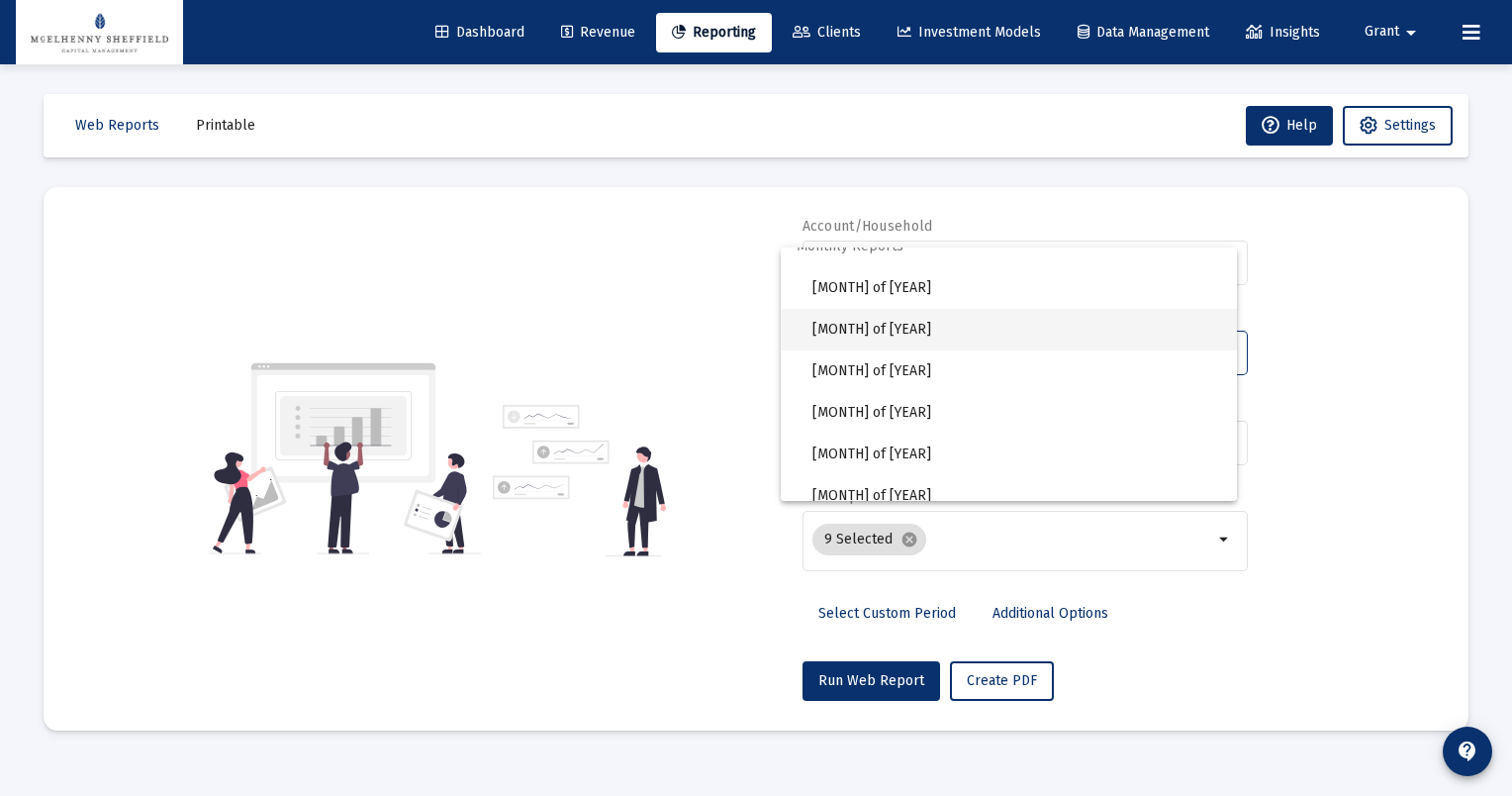click on "[MONTH] of [YEAR]" at bounding box center (1016, 330) 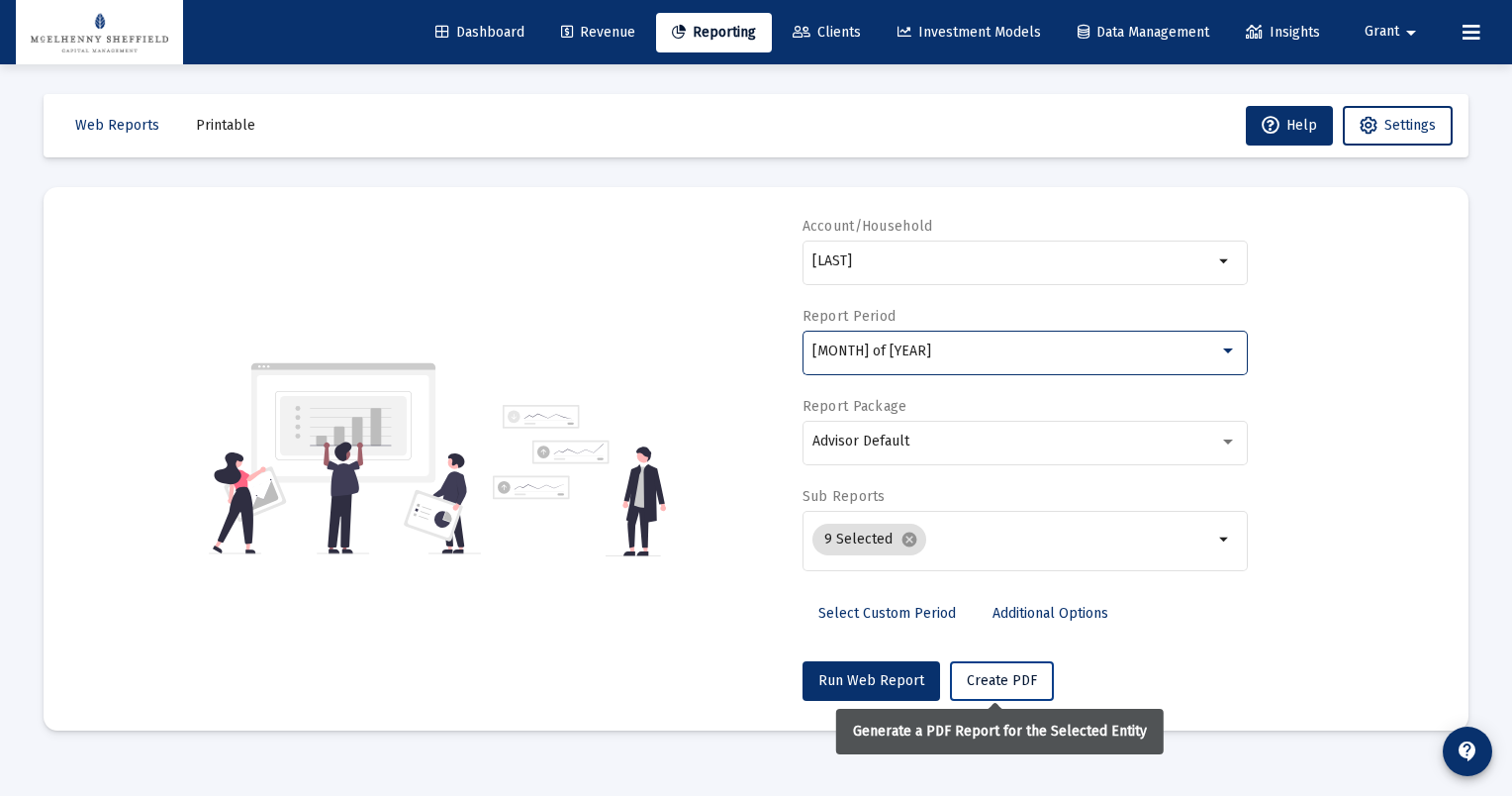click on "Create PDF" 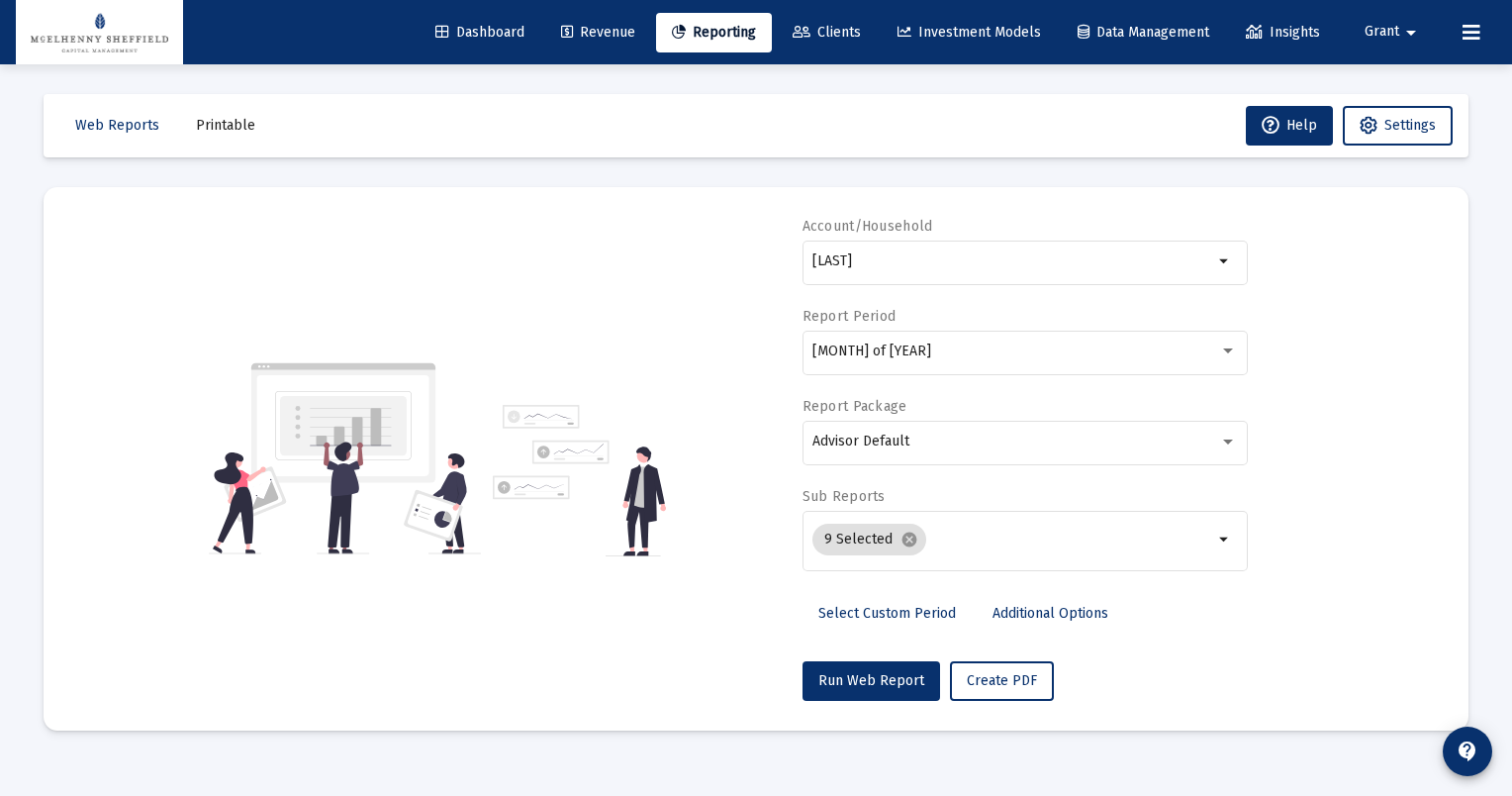 click on "Printable" 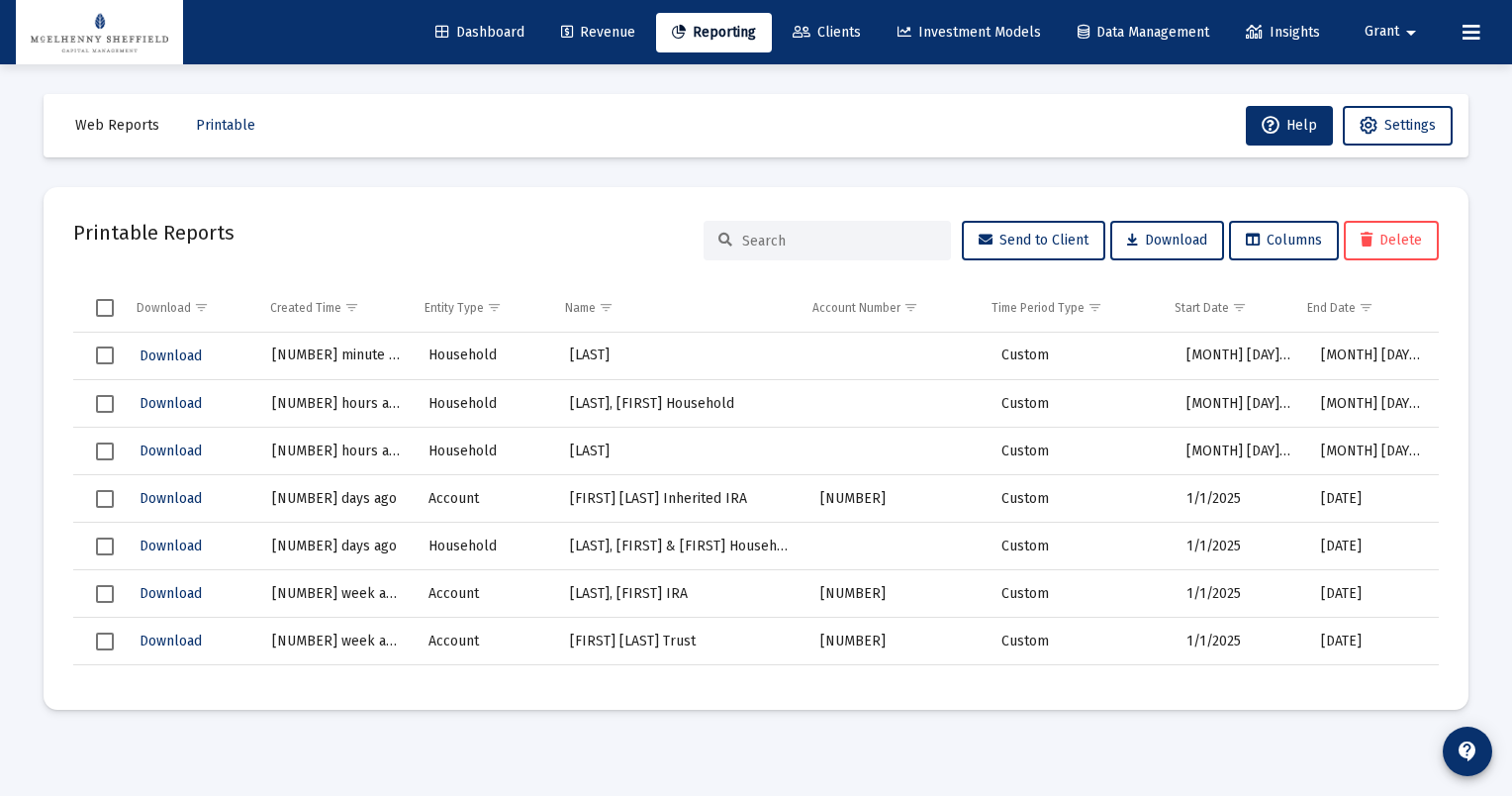 click on "Download [NUMBER] minute ago Household [LAST] [NUMBER] Custom [MONTH]/[YEAR] [MONTH]/[YEAR] Download [NUMBER] hours ago Household [LAST], [FIRST] Household Custom [MONTH]/[YEAR] [MONTH]/[YEAR] Download [NUMBER] hours ago Household [LAST] Custom [MONTH]/[YEAR] [MONTH]/[YEAR] Download [NUMBER] days ago Account [FIRST] [LAST] Inherited IRA [NUMBER] Custom [MONTH]/[YEAR] [MONTH]/[YEAR] Download [NUMBER] days ago Household [LAST], [FIRST] & [FIRST] Household Custom [MONTH]/[YEAR] [MONTH]/[YEAR] Download [NUMBER] week ago Account [LAST], [FIRST] IRA [NUMBER] Custom [MONTH]/[YEAR] [MONTH]/[YEAR] Download [NUMBER] week ago Account [FIRST] [LAST] Trust [NUMBER] Custom [MONTH]/[YEAR] [MONTH]/[YEAR] Download [NUMBER] week ago Account [LAST], [FIRST] Individual [NUMBER] Custom [MONTH]/[YEAR] [MONTH]/[YEAR] Download [NUMBER] week ago Account [LAST], [FIRST] IRA [NUMBER] Custom [MONTH]/[YEAR] [MONTH]/[YEAR] Download [NUMBER] week ago Account [NUMBER]" 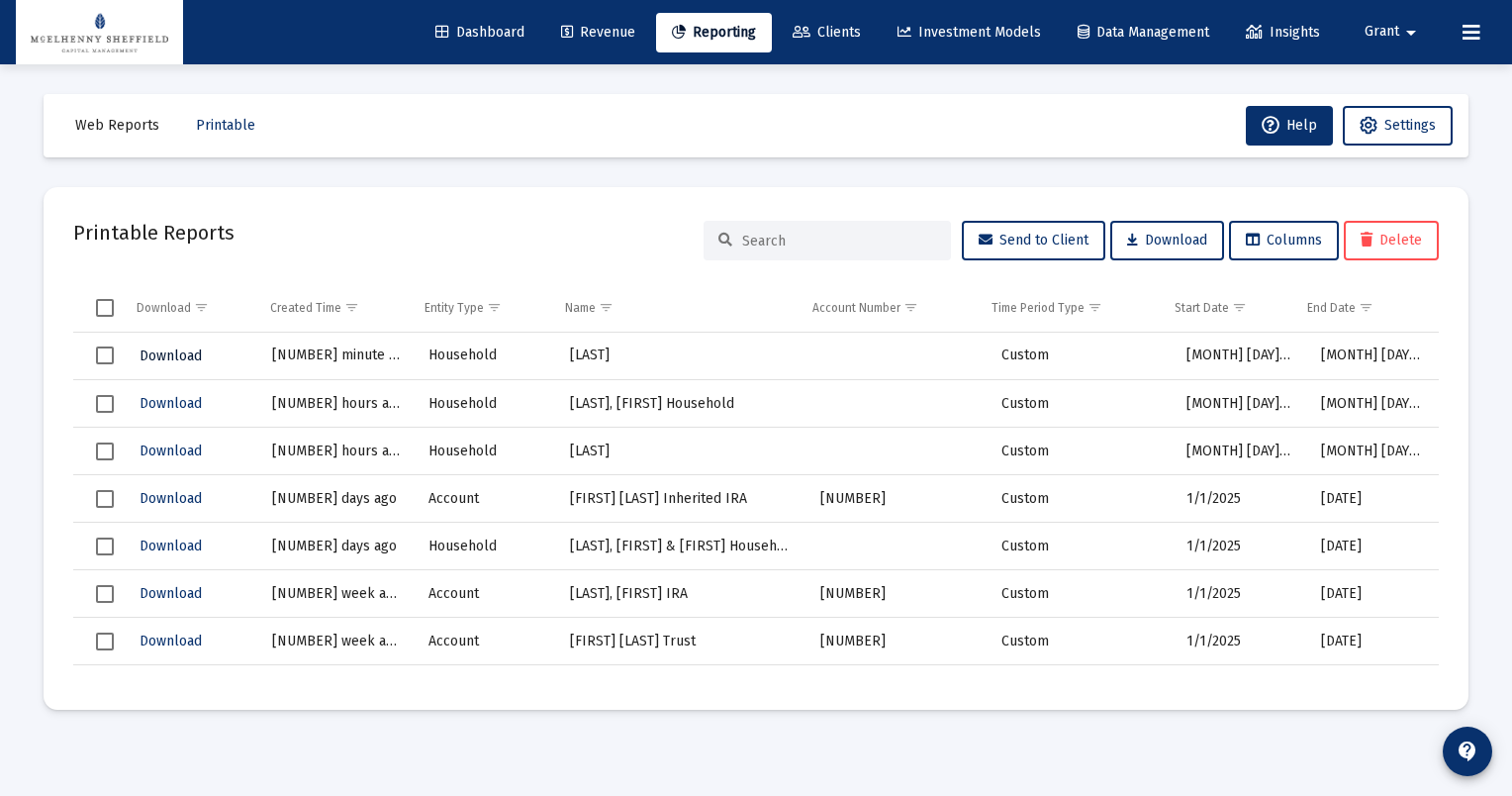 click on "Download" 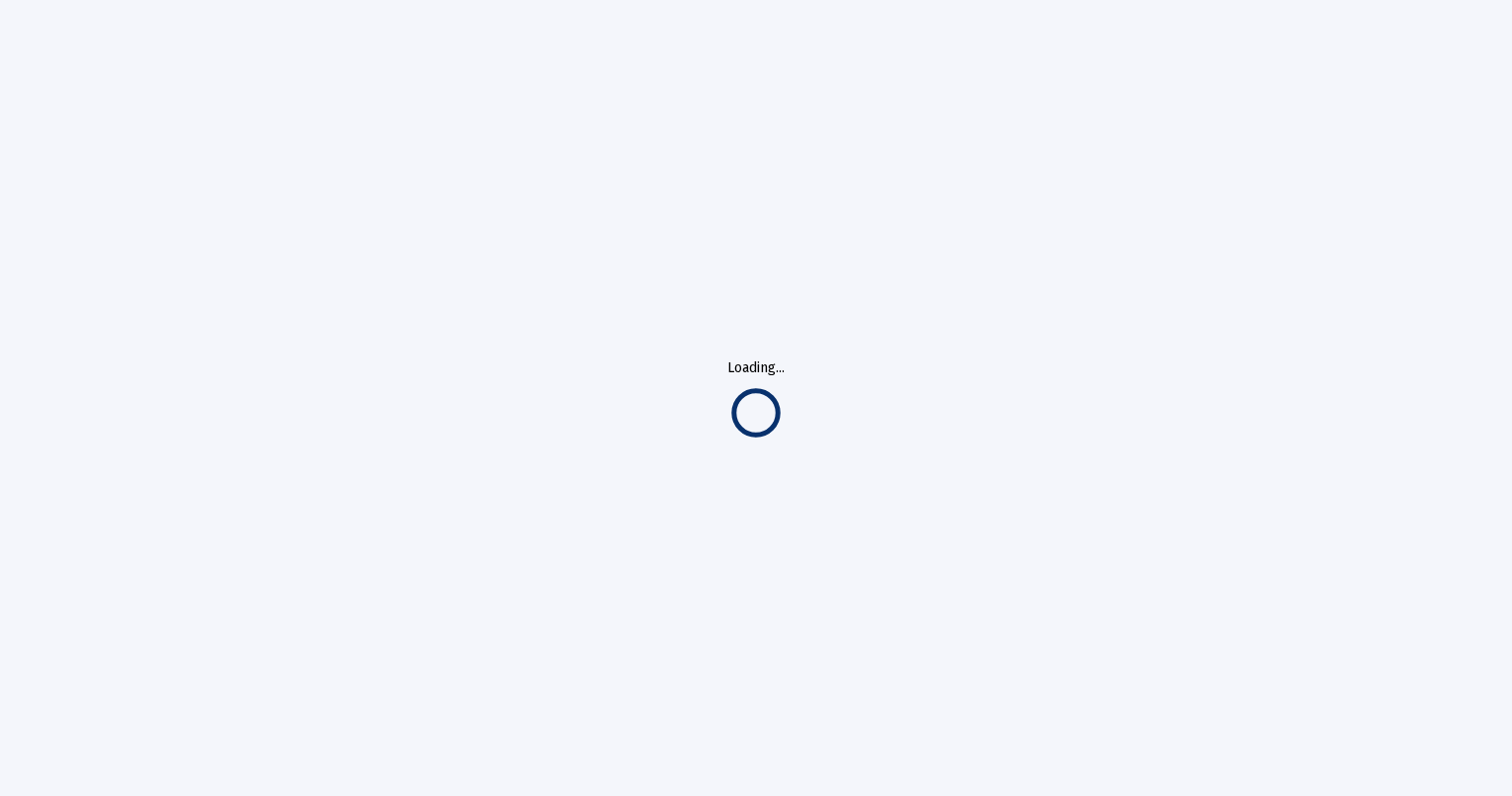 scroll, scrollTop: 0, scrollLeft: 0, axis: both 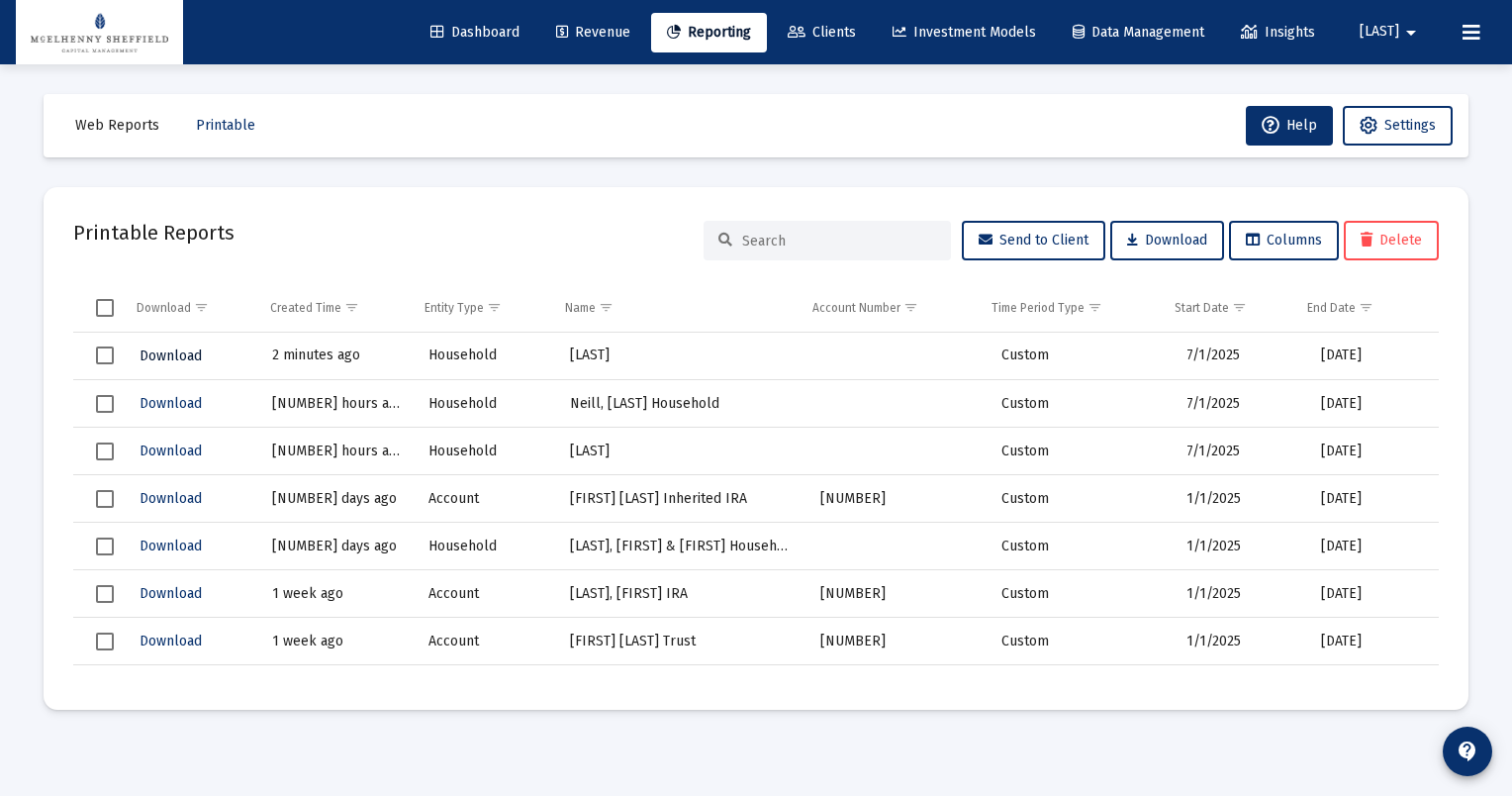 click on "Download" 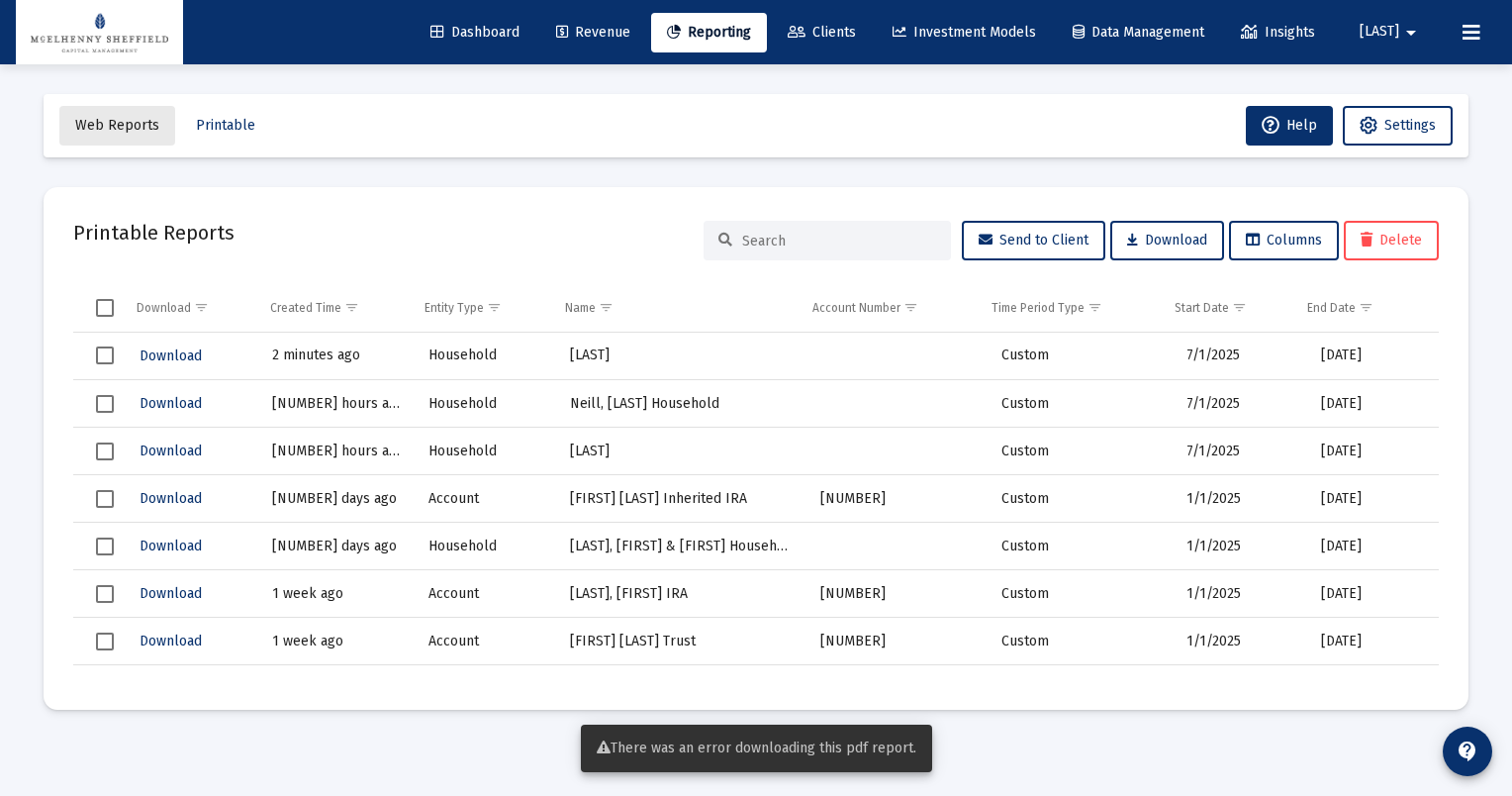 click on "Web Reports" 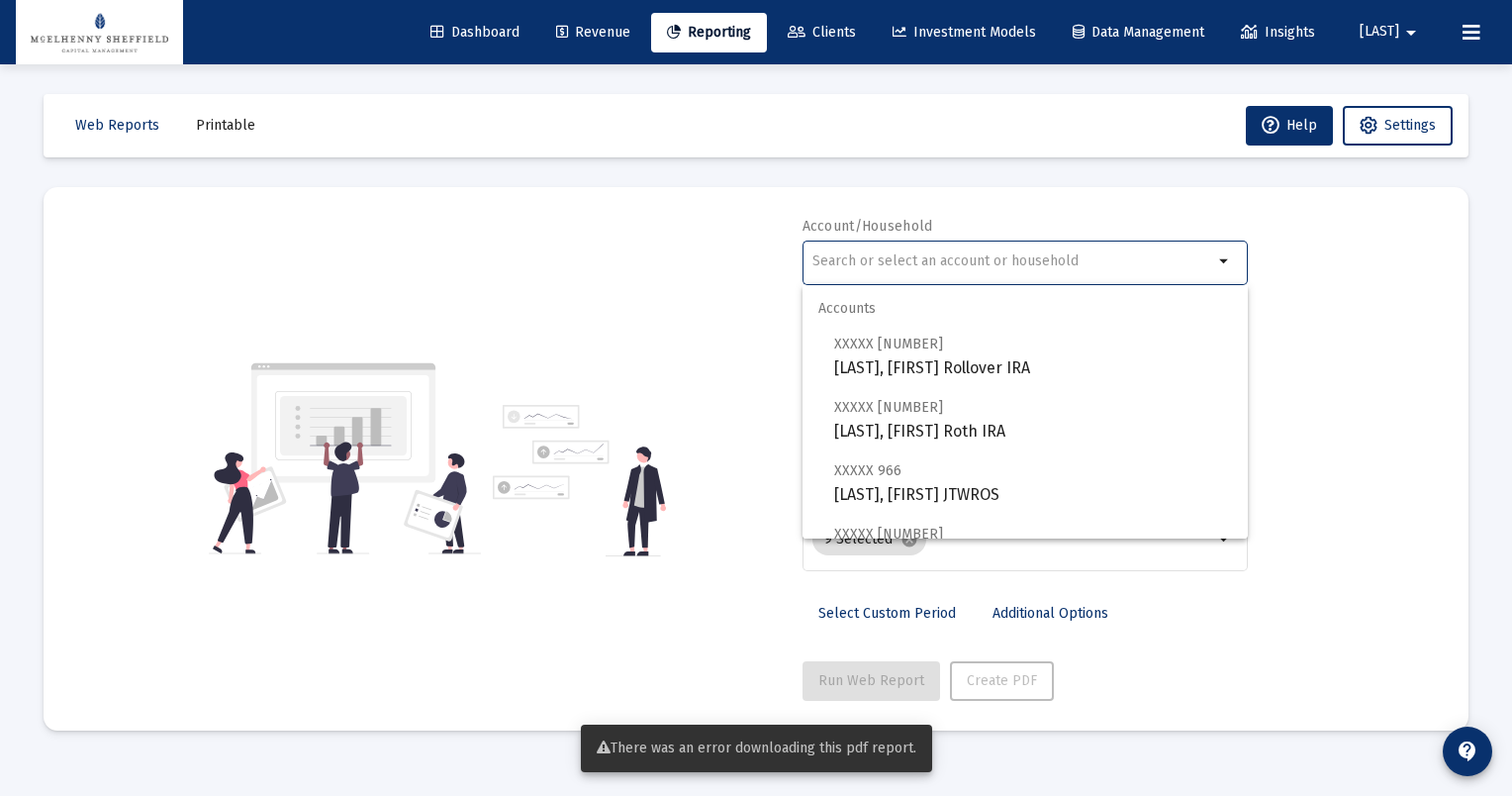 click at bounding box center [1012, 261] 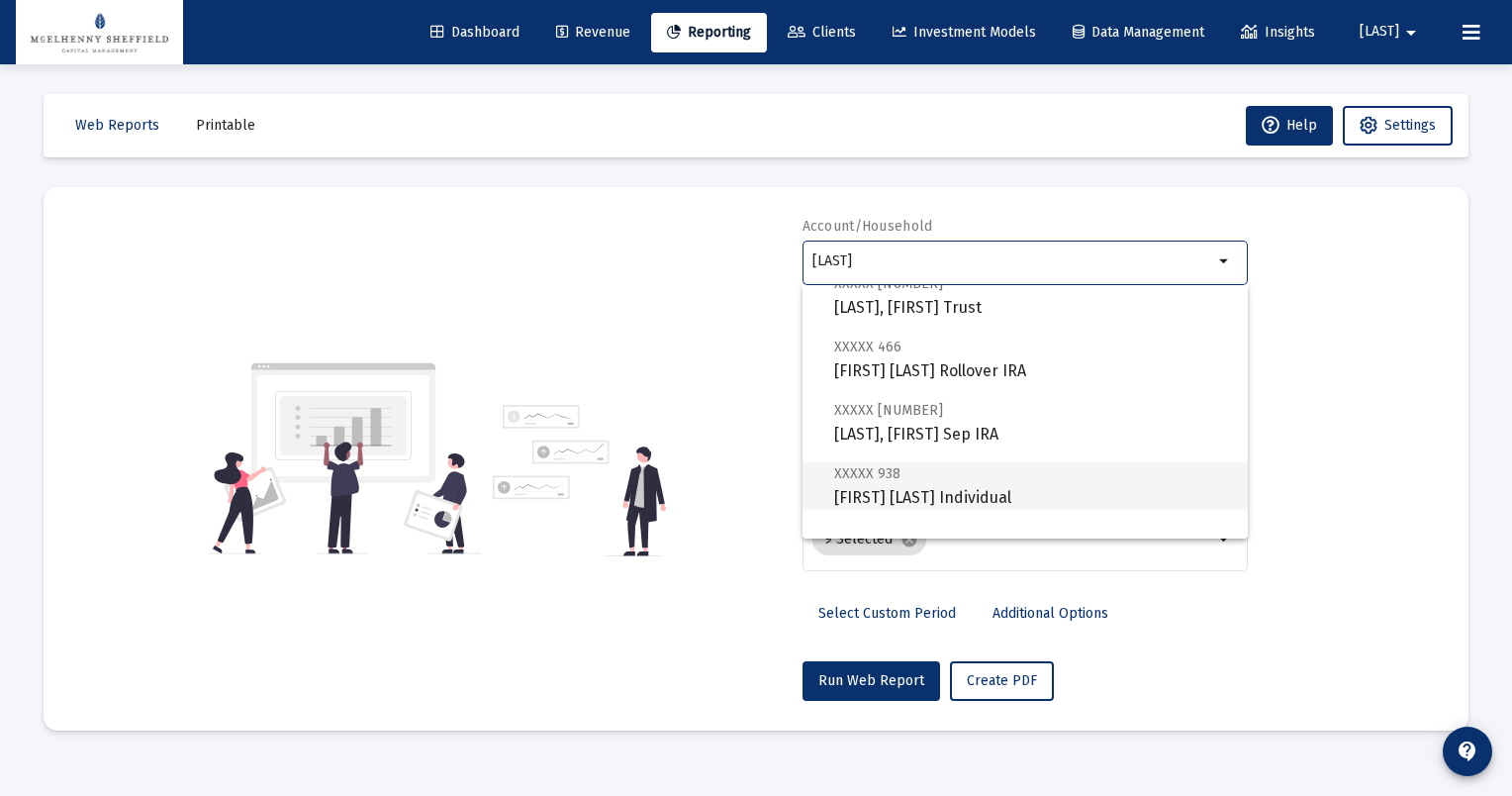 scroll, scrollTop: 143, scrollLeft: 0, axis: vertical 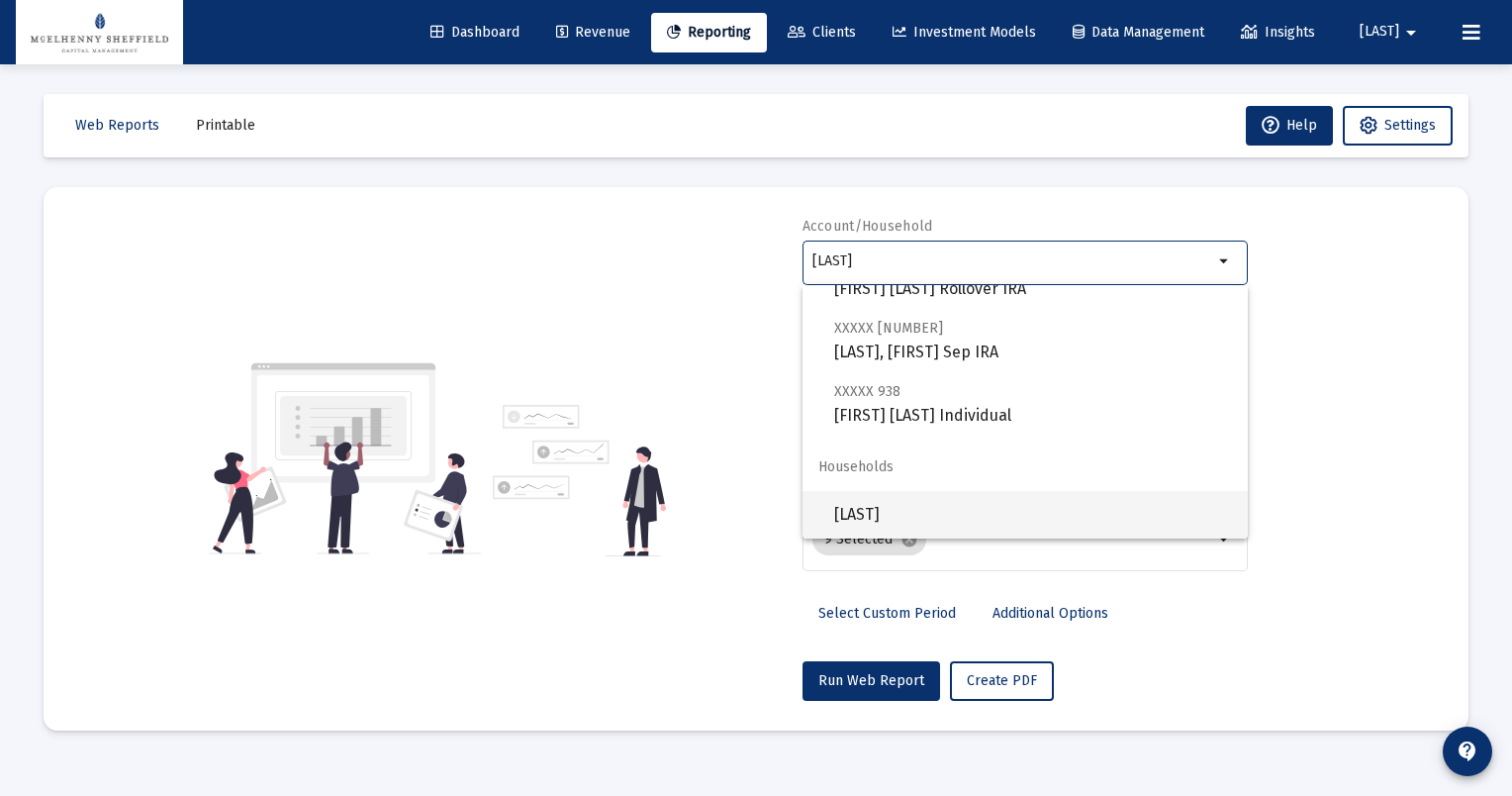 click on "[LAST]" at bounding box center (1033, 515) 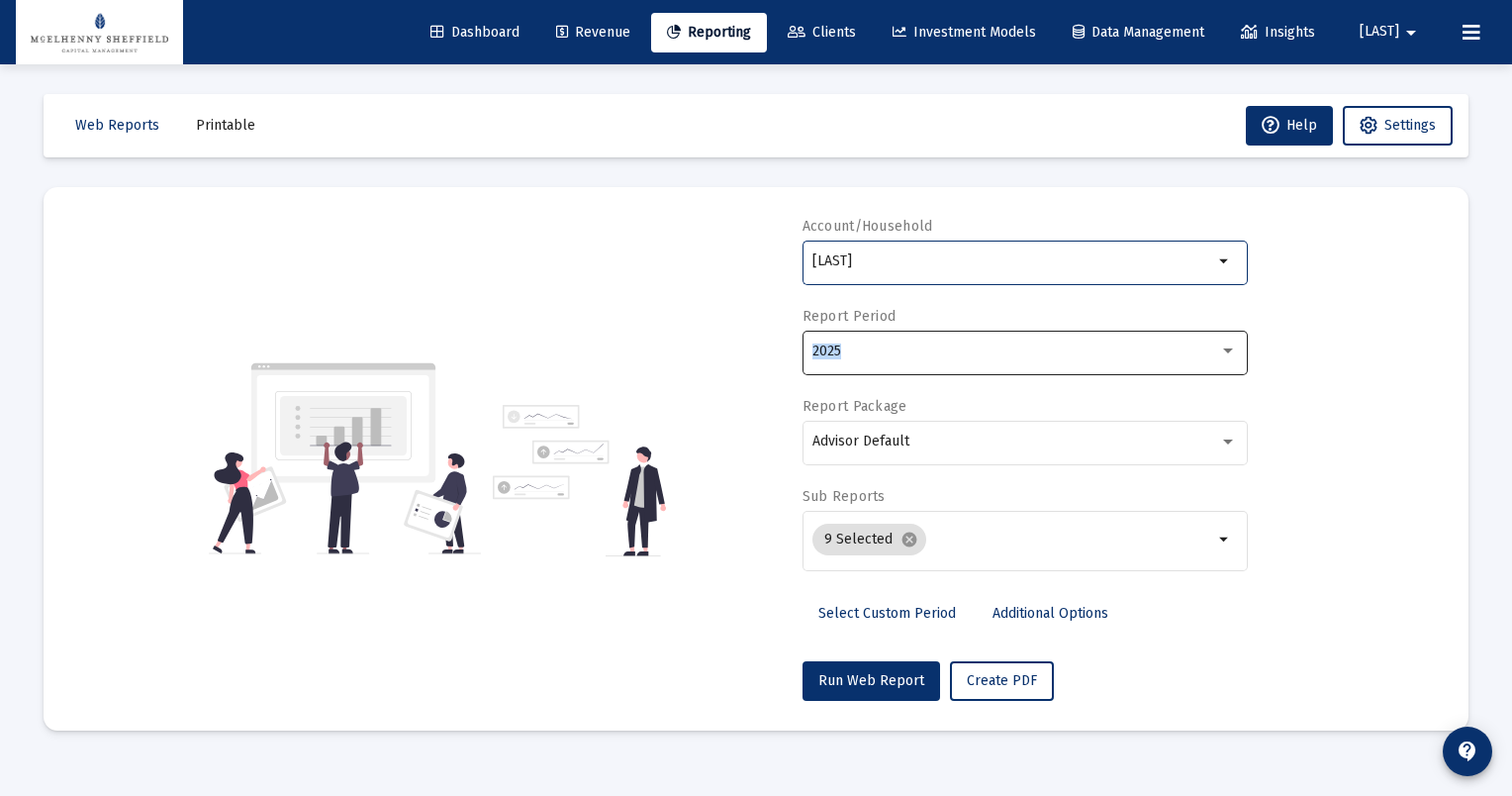click on "2025" 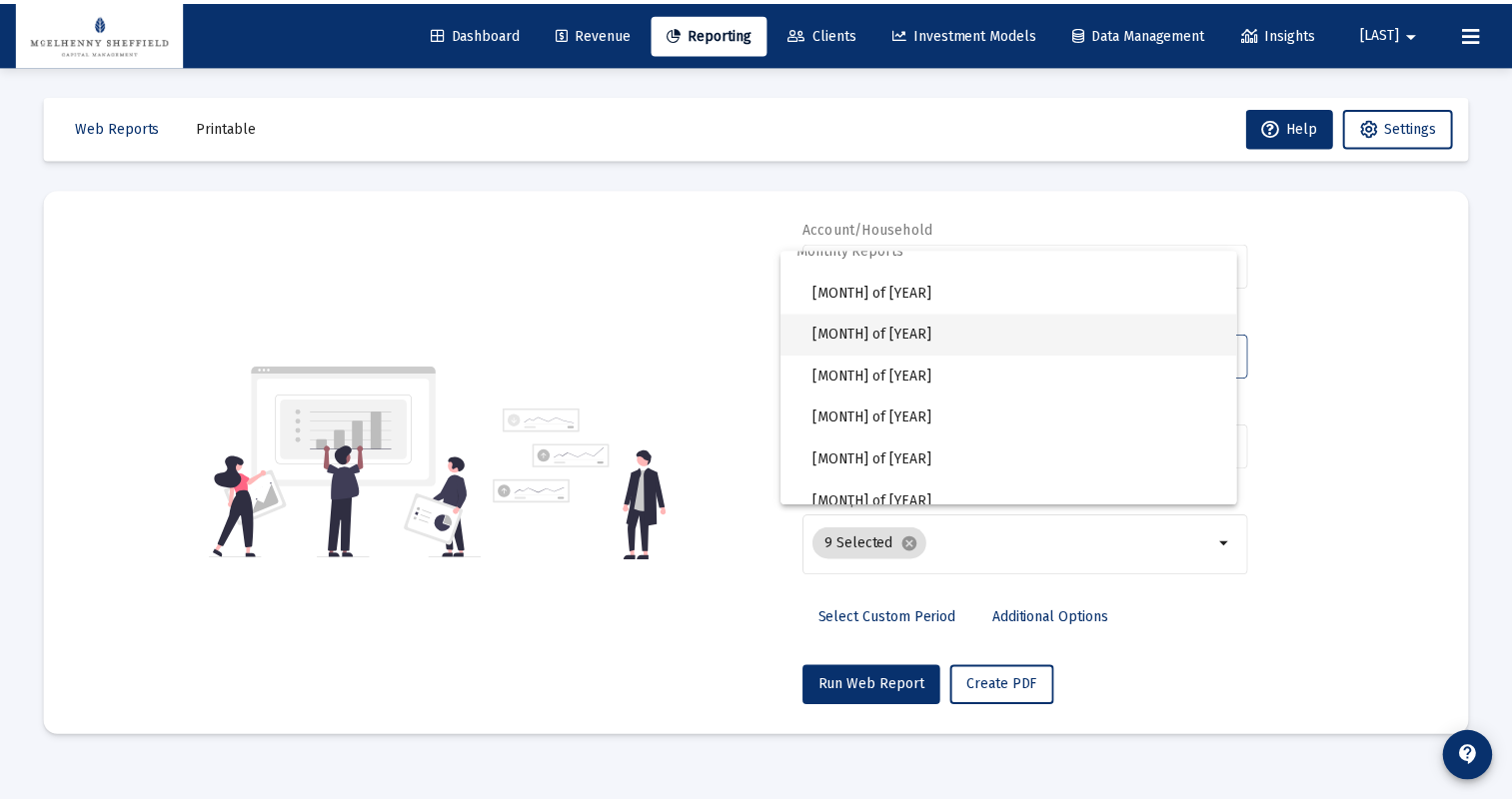 scroll, scrollTop: 399, scrollLeft: 0, axis: vertical 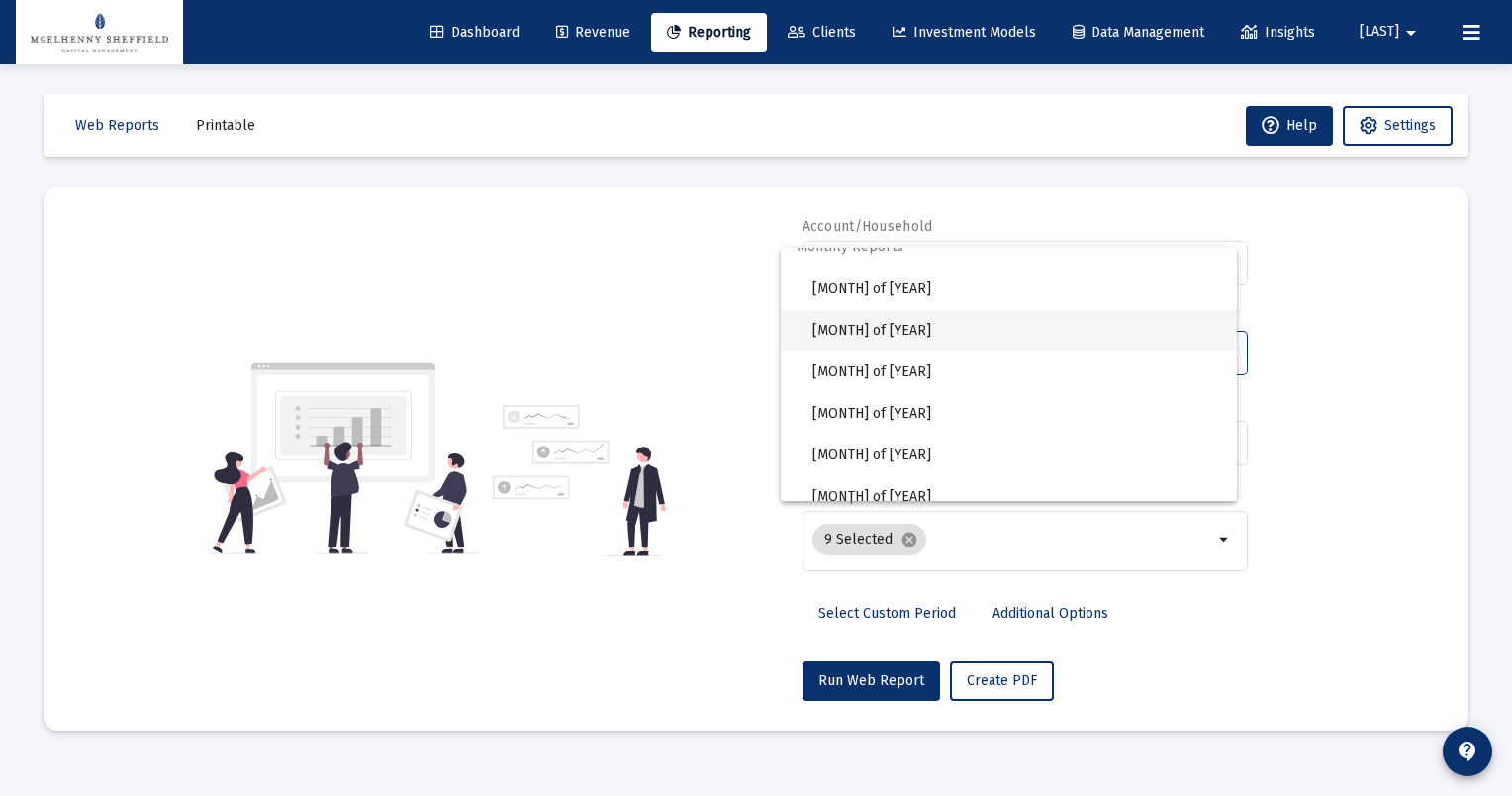 click on "[MONTH] of [YEAR]" at bounding box center [1016, 331] 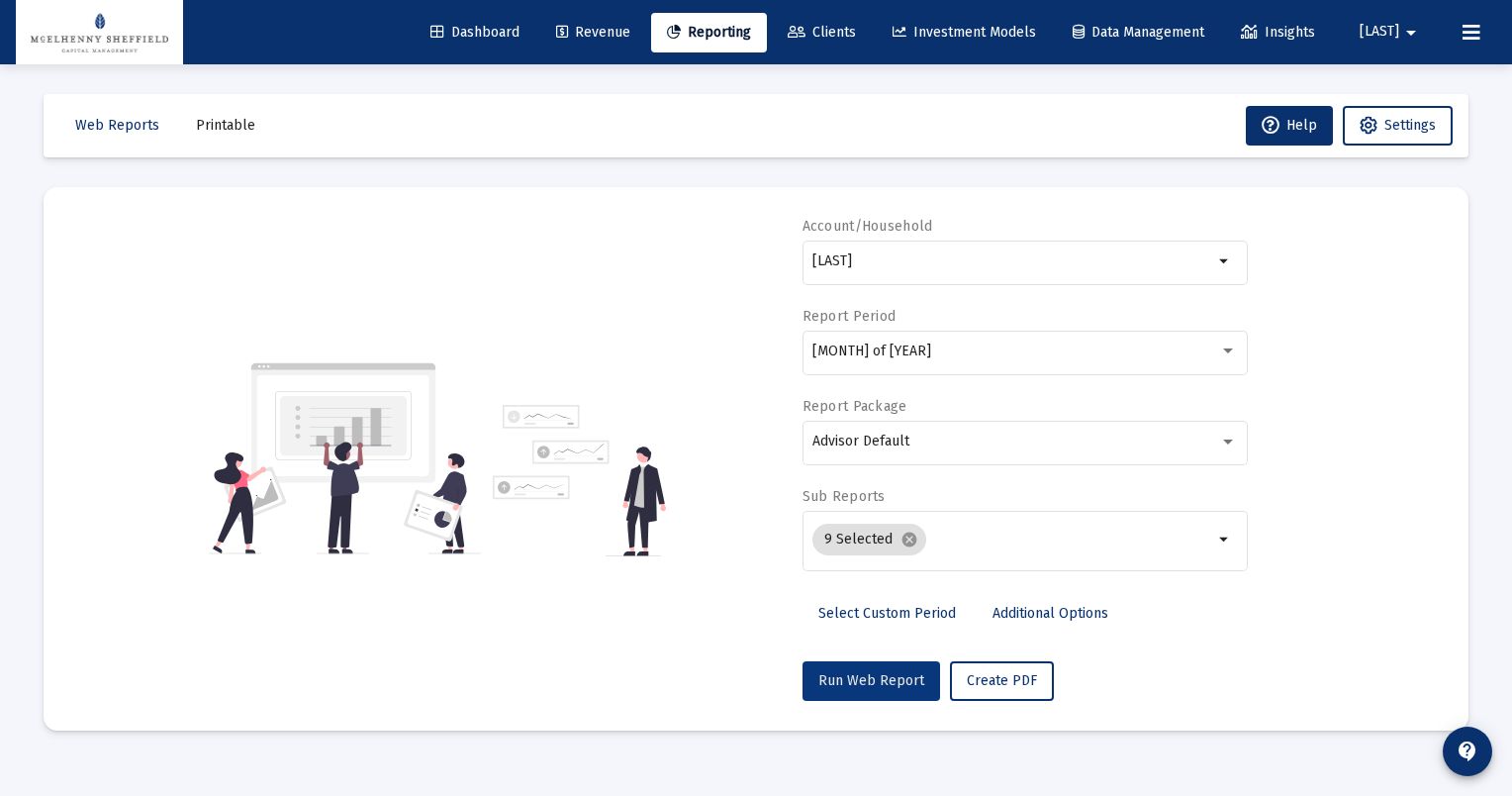 click on "Run Web Report" 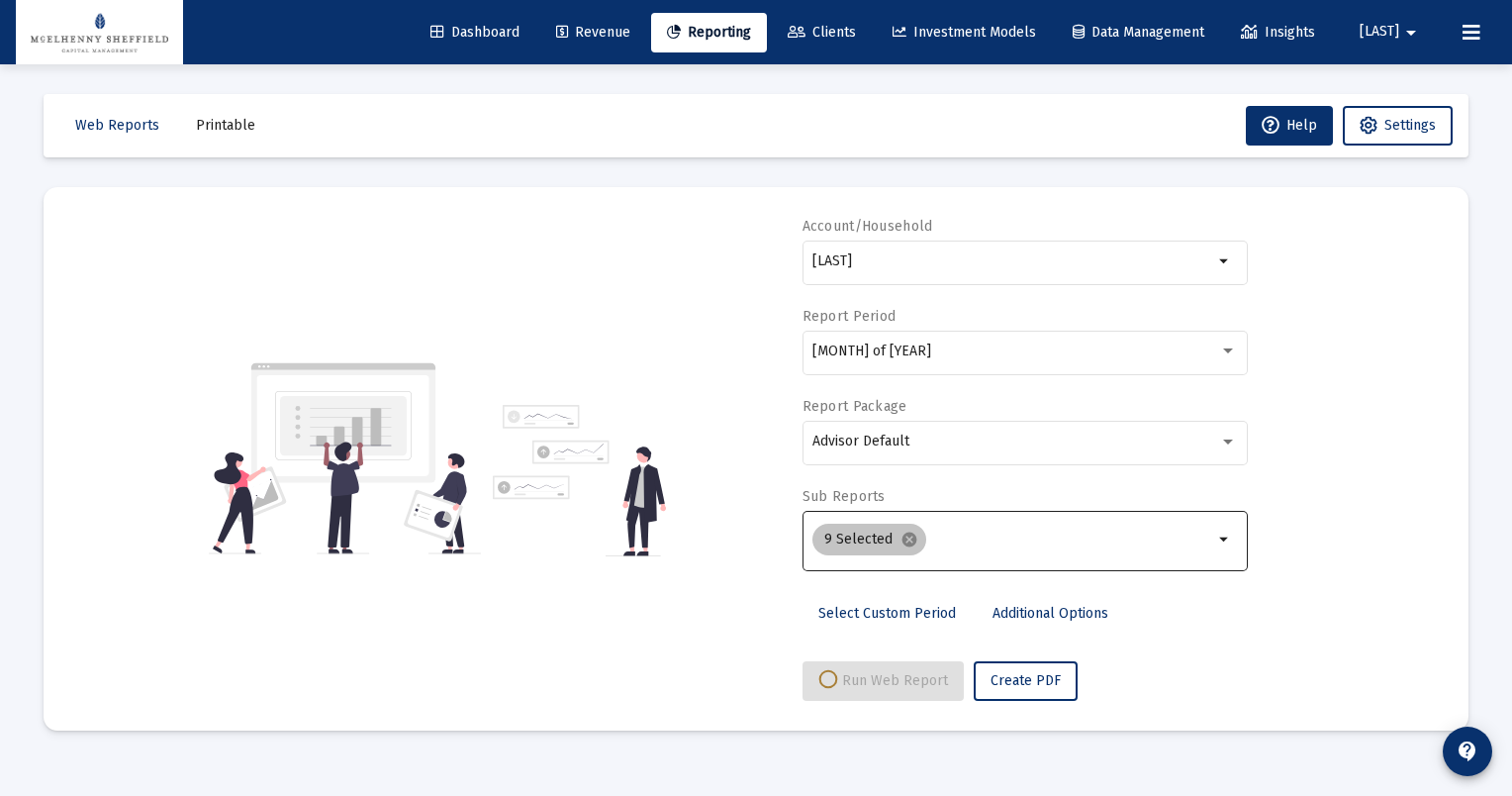 select on "View all" 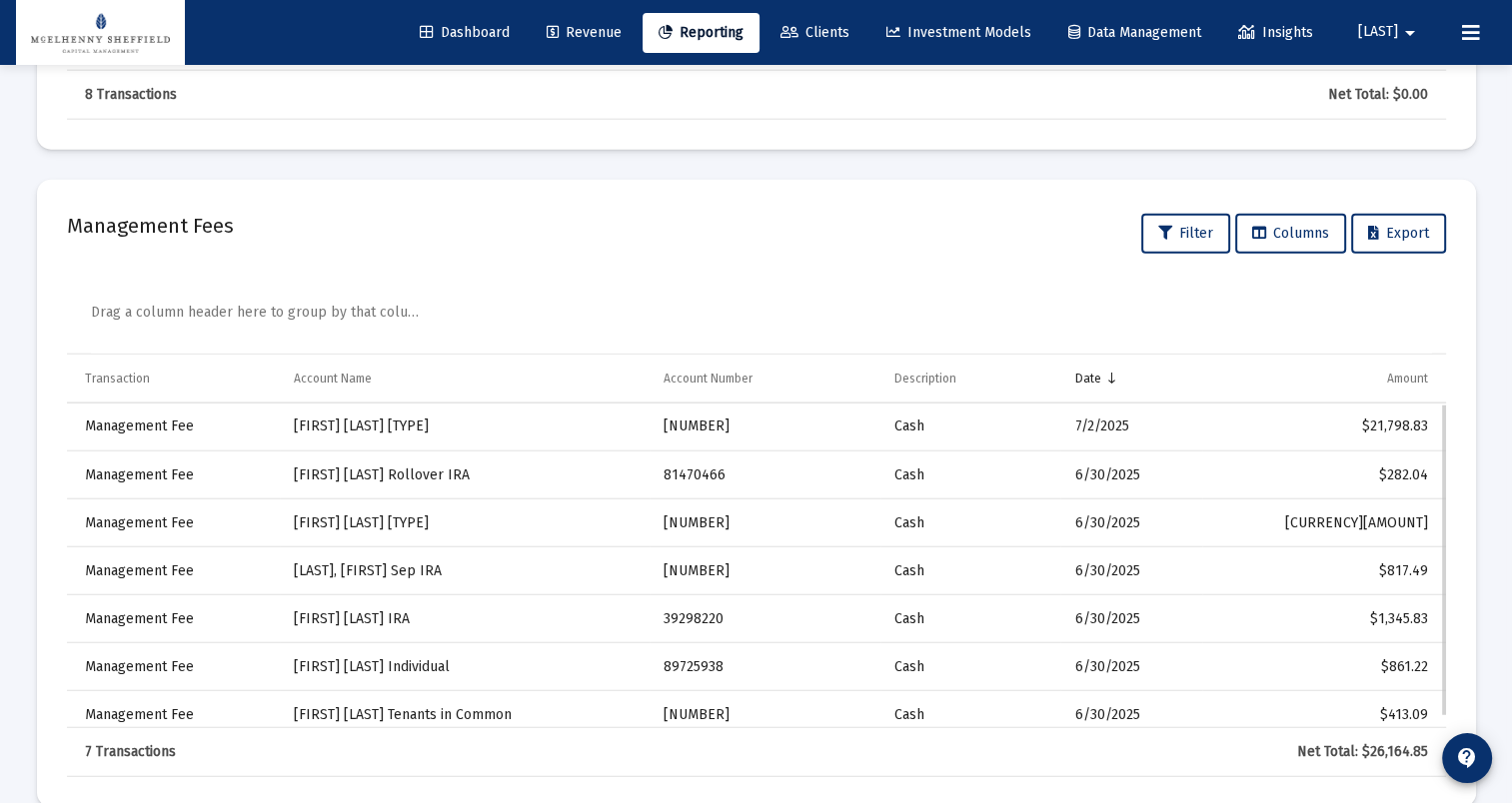 scroll, scrollTop: 4922, scrollLeft: 0, axis: vertical 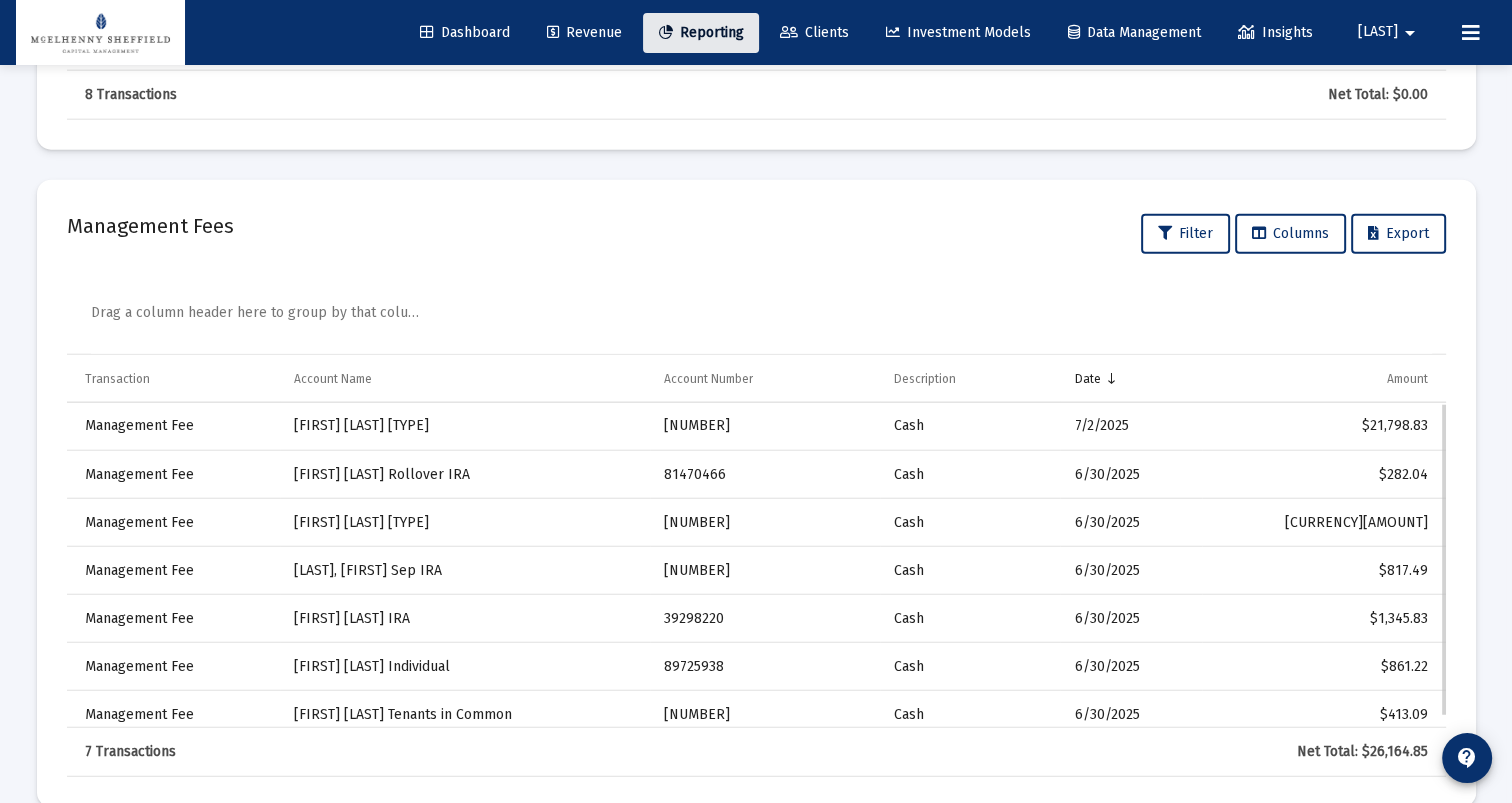 click on "Reporting" 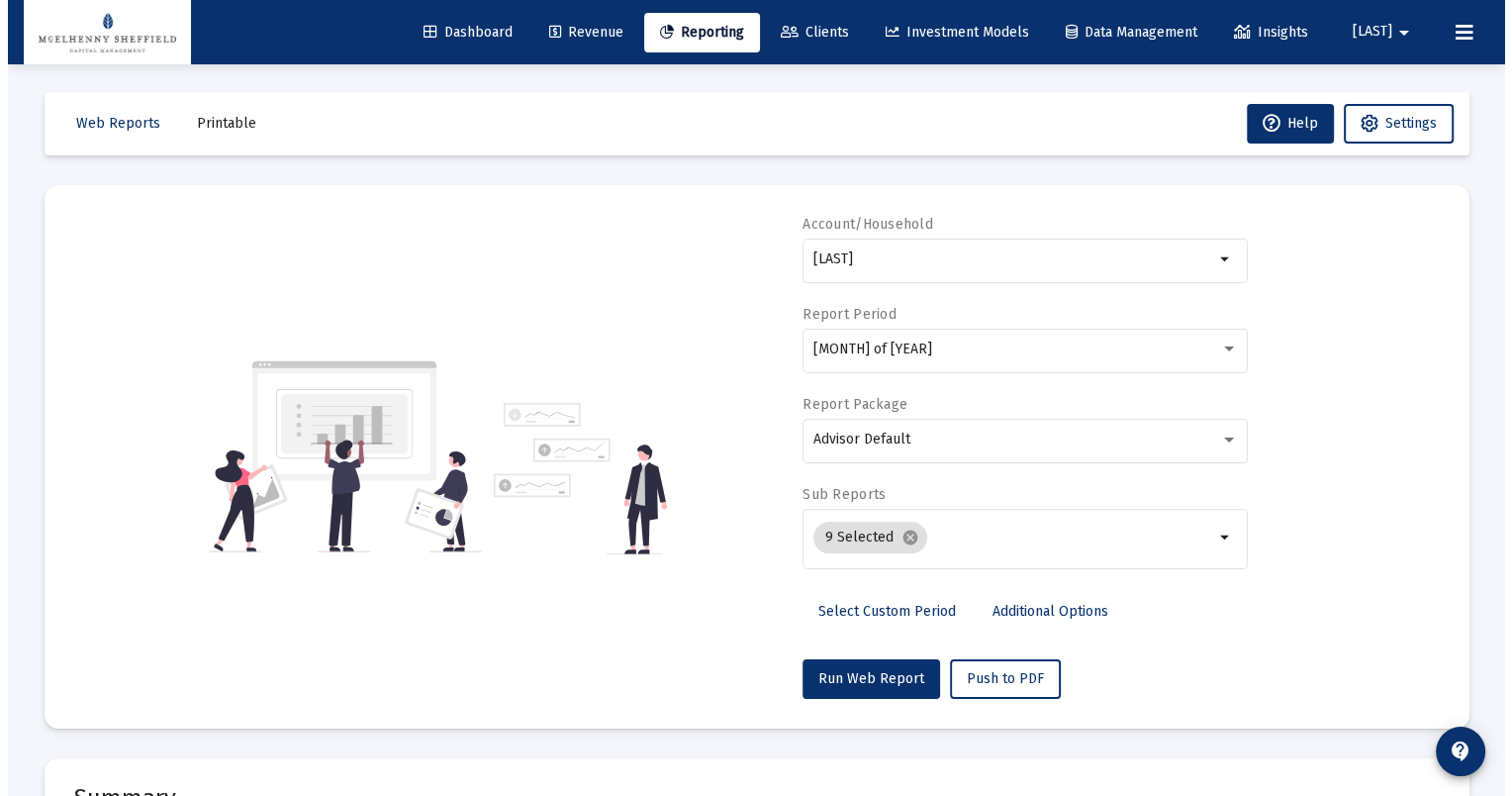 scroll, scrollTop: 0, scrollLeft: 0, axis: both 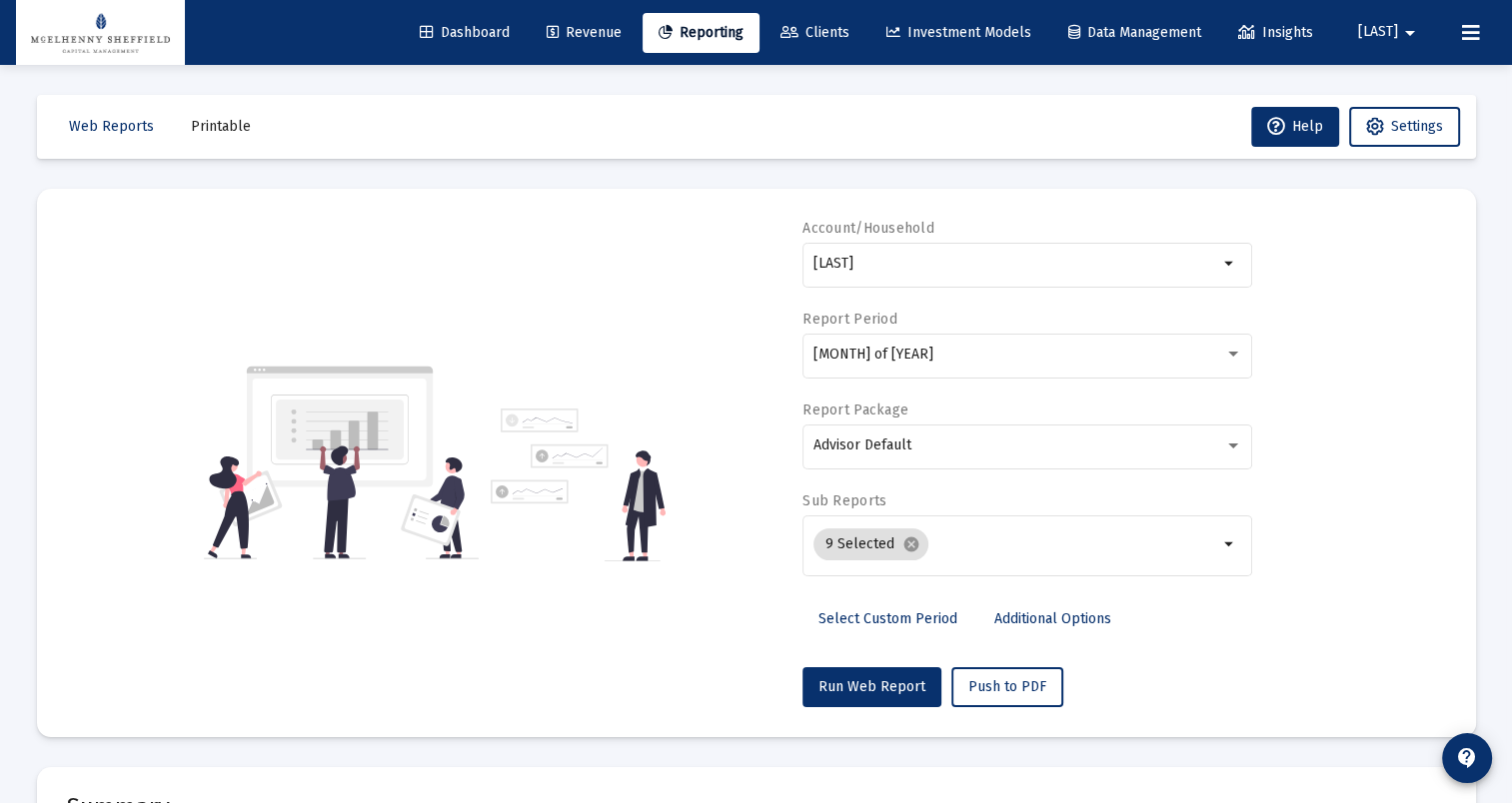 click on "Printable" 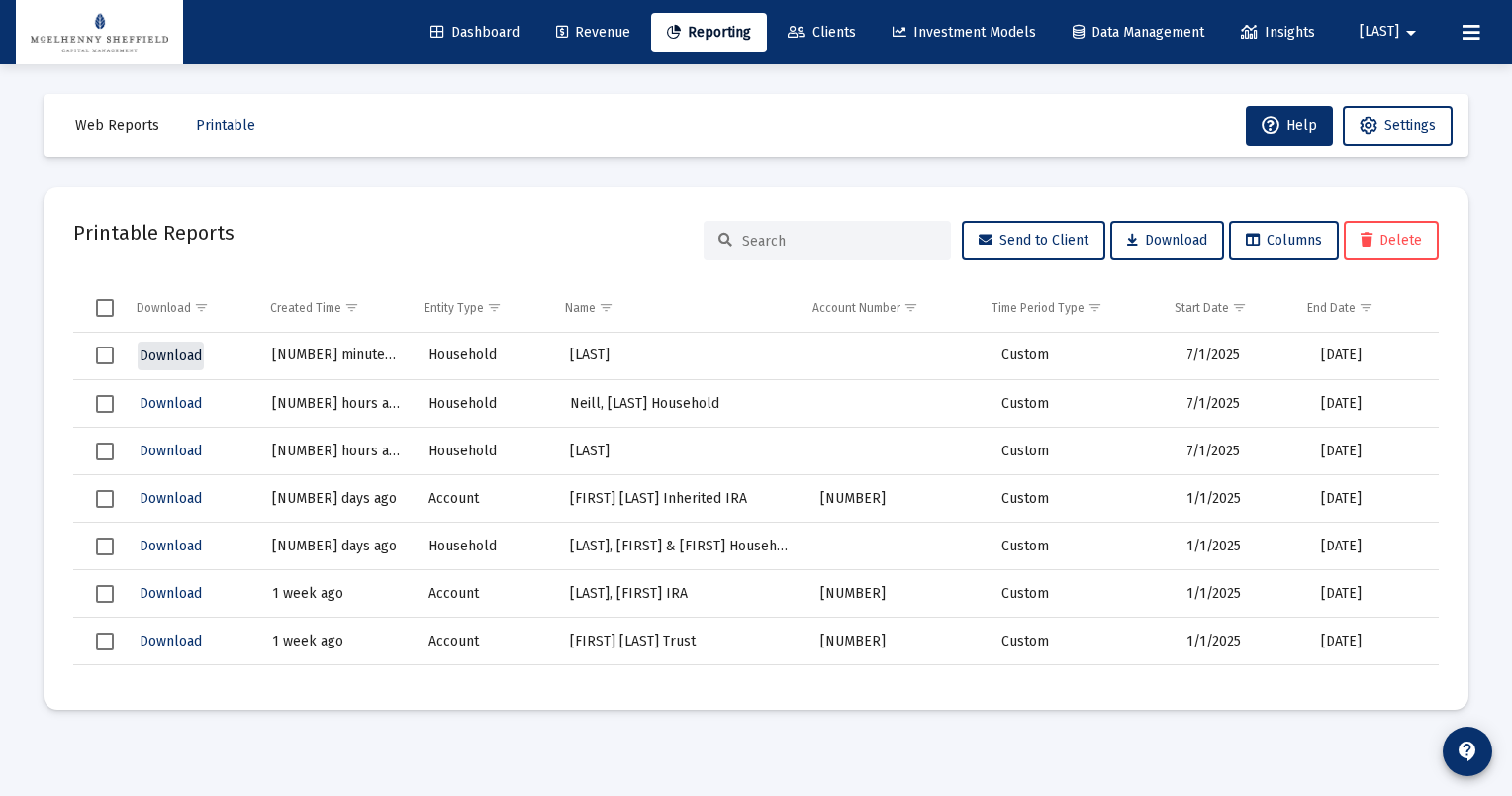 click on "Download" 